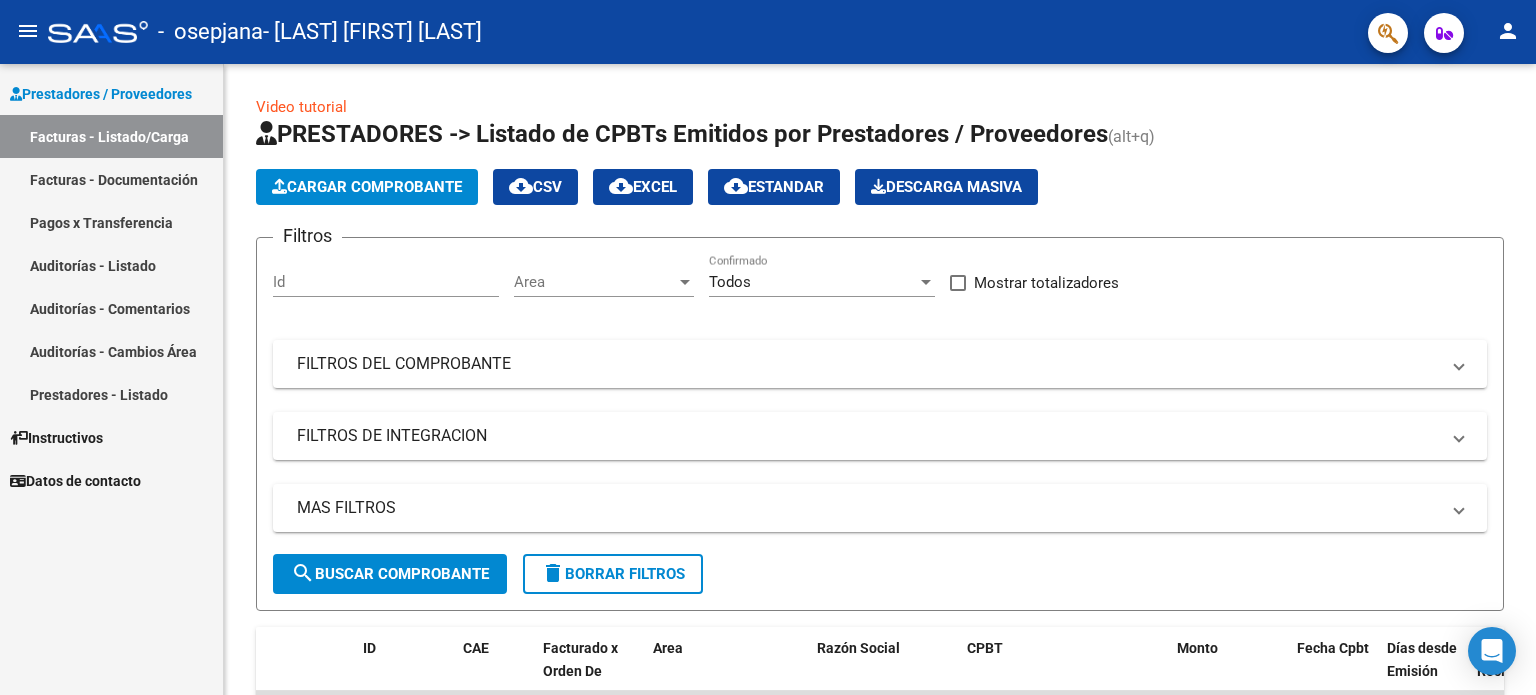 scroll, scrollTop: 0, scrollLeft: 0, axis: both 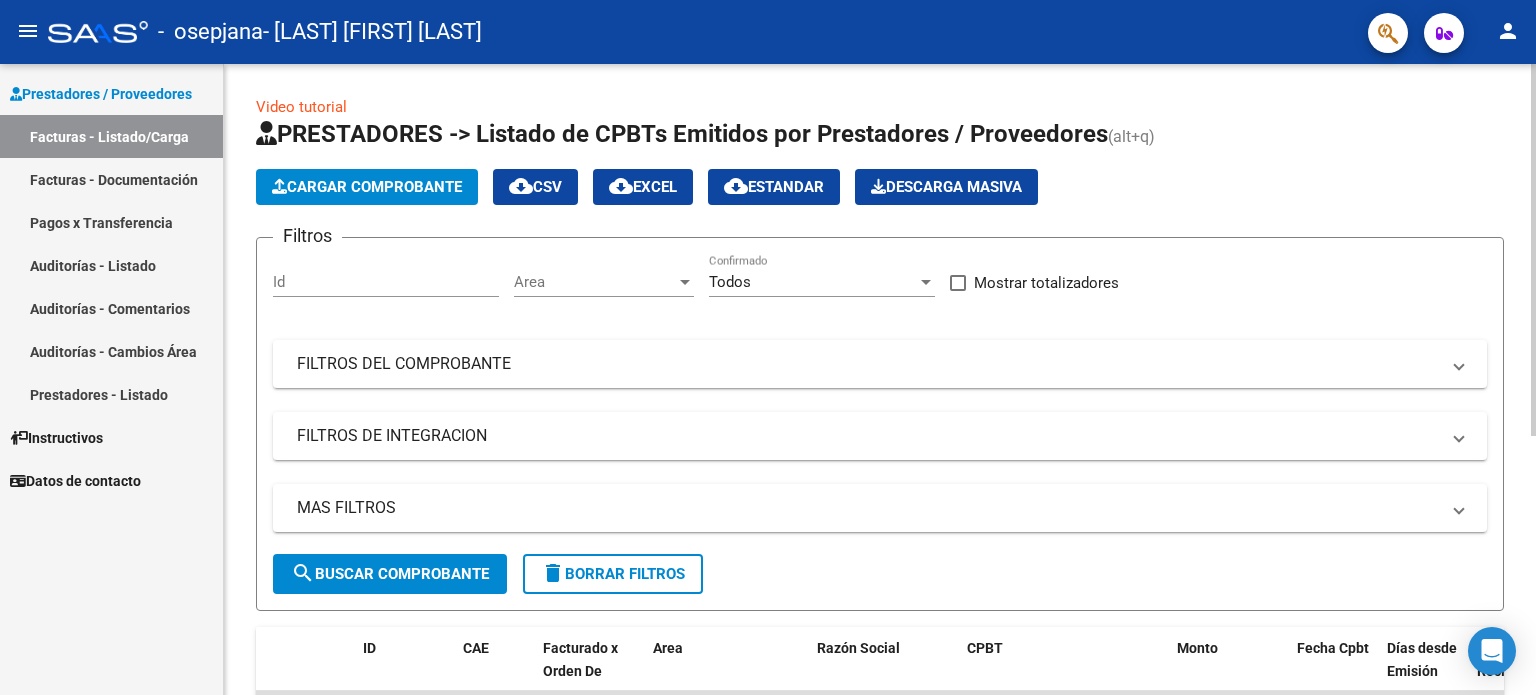 click on "Cargar Comprobante" 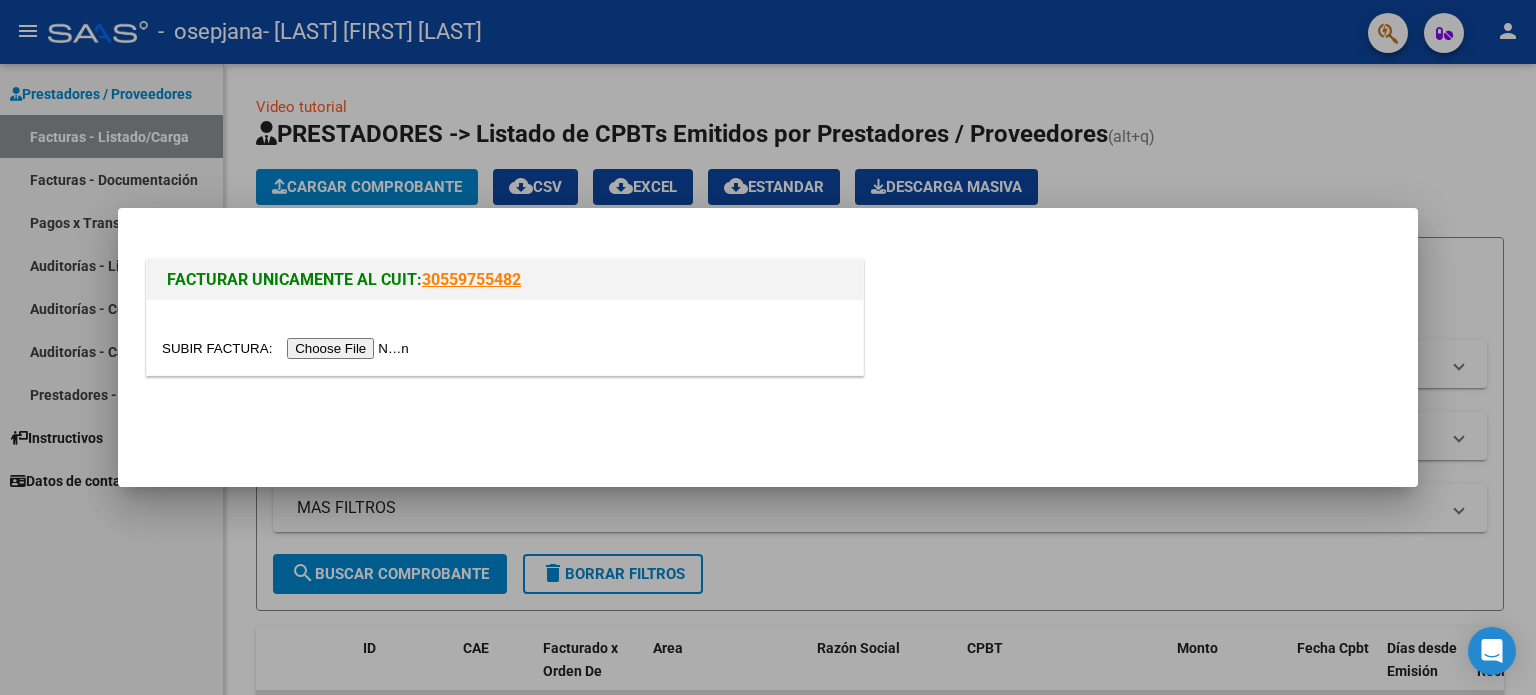click at bounding box center [288, 348] 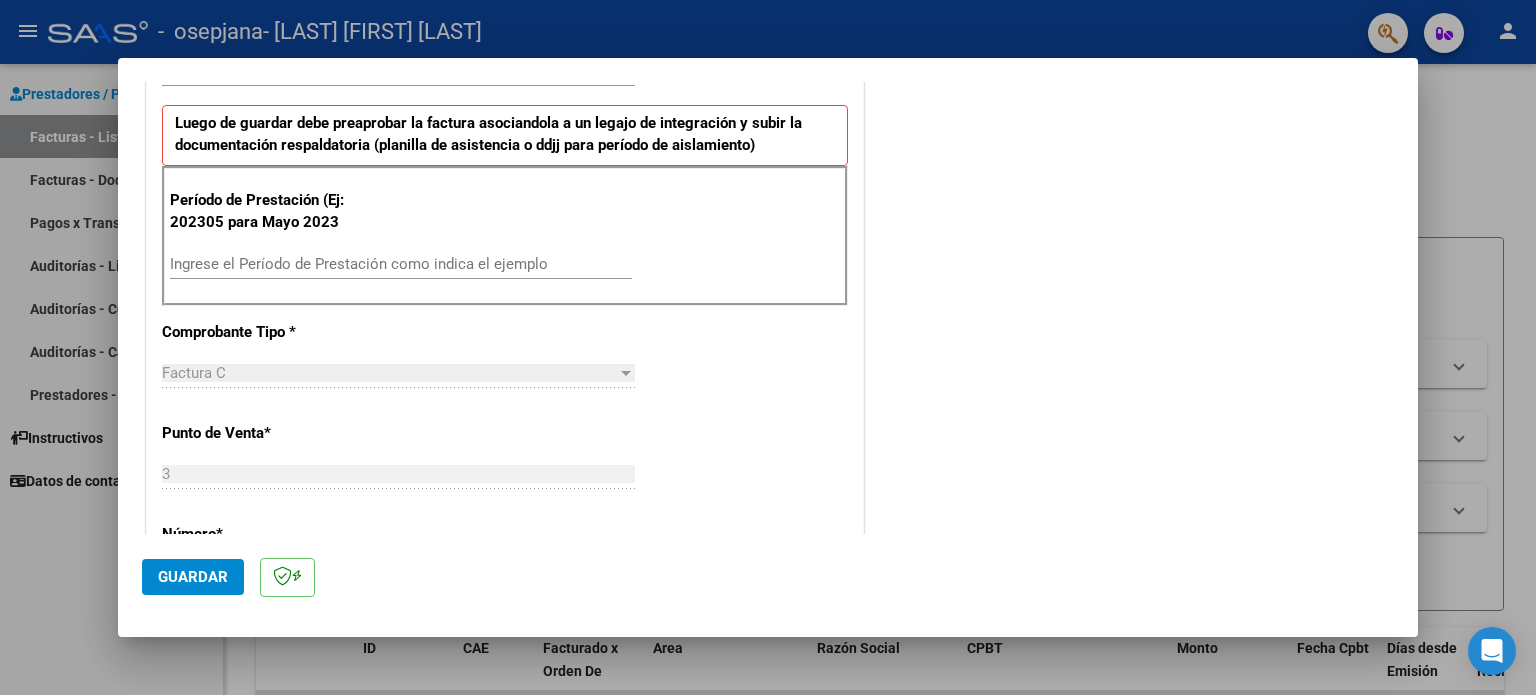 scroll, scrollTop: 500, scrollLeft: 0, axis: vertical 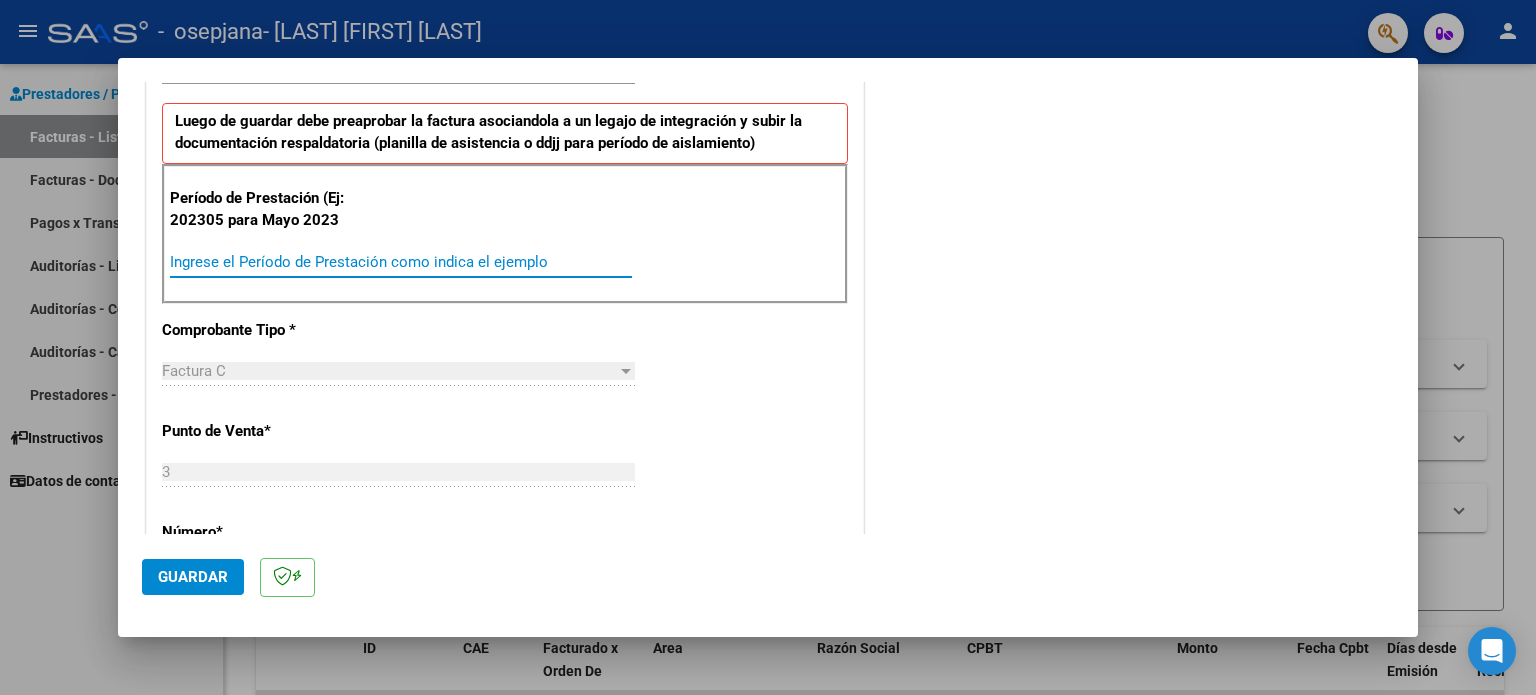 click on "Ingrese el Período de Prestación como indica el ejemplo" at bounding box center (401, 262) 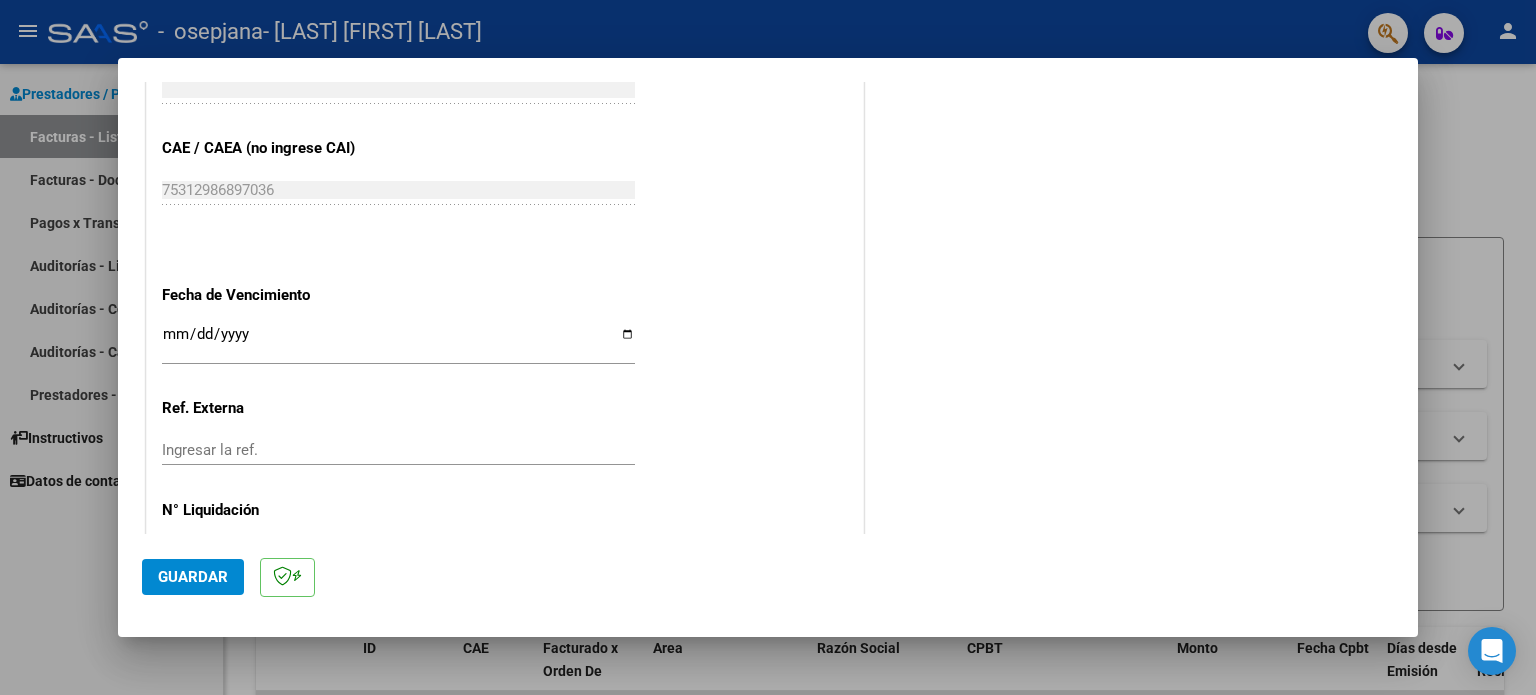 scroll, scrollTop: 1268, scrollLeft: 0, axis: vertical 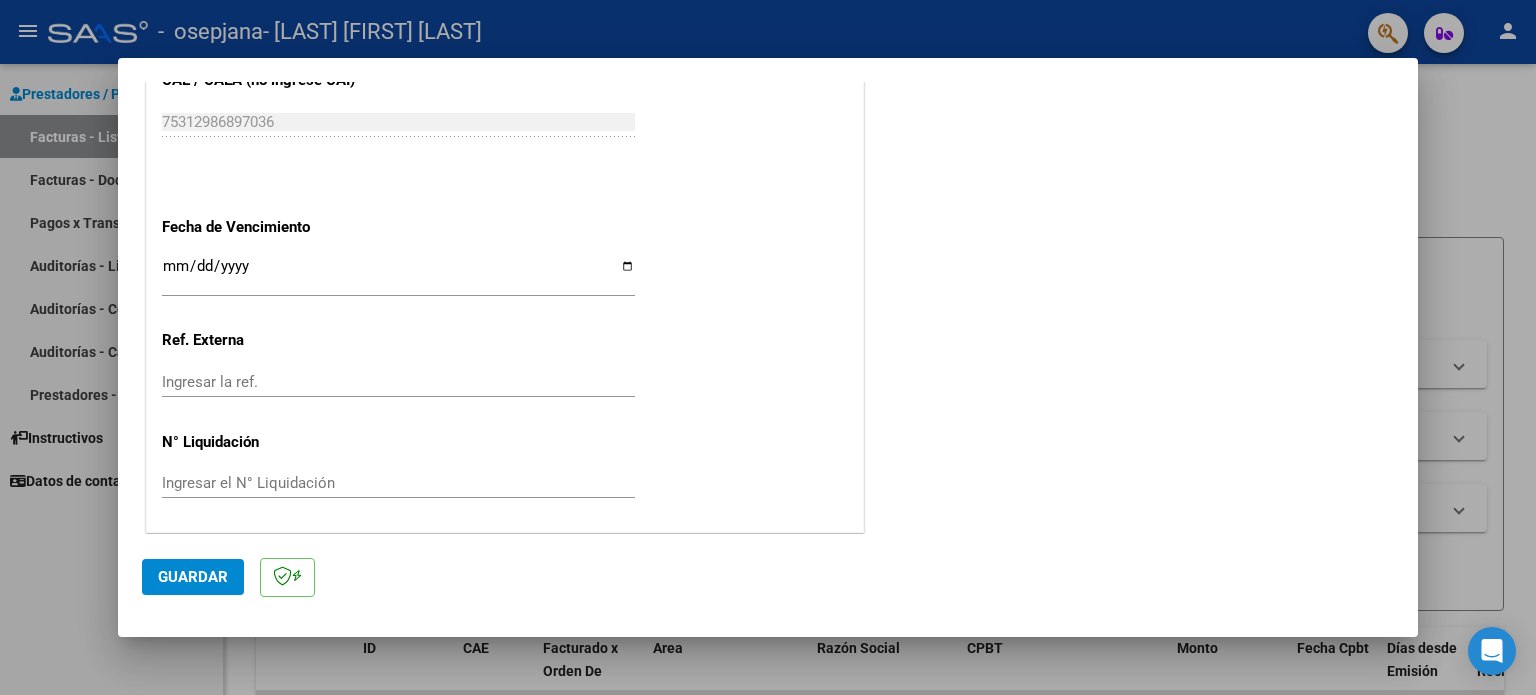 type on "202507" 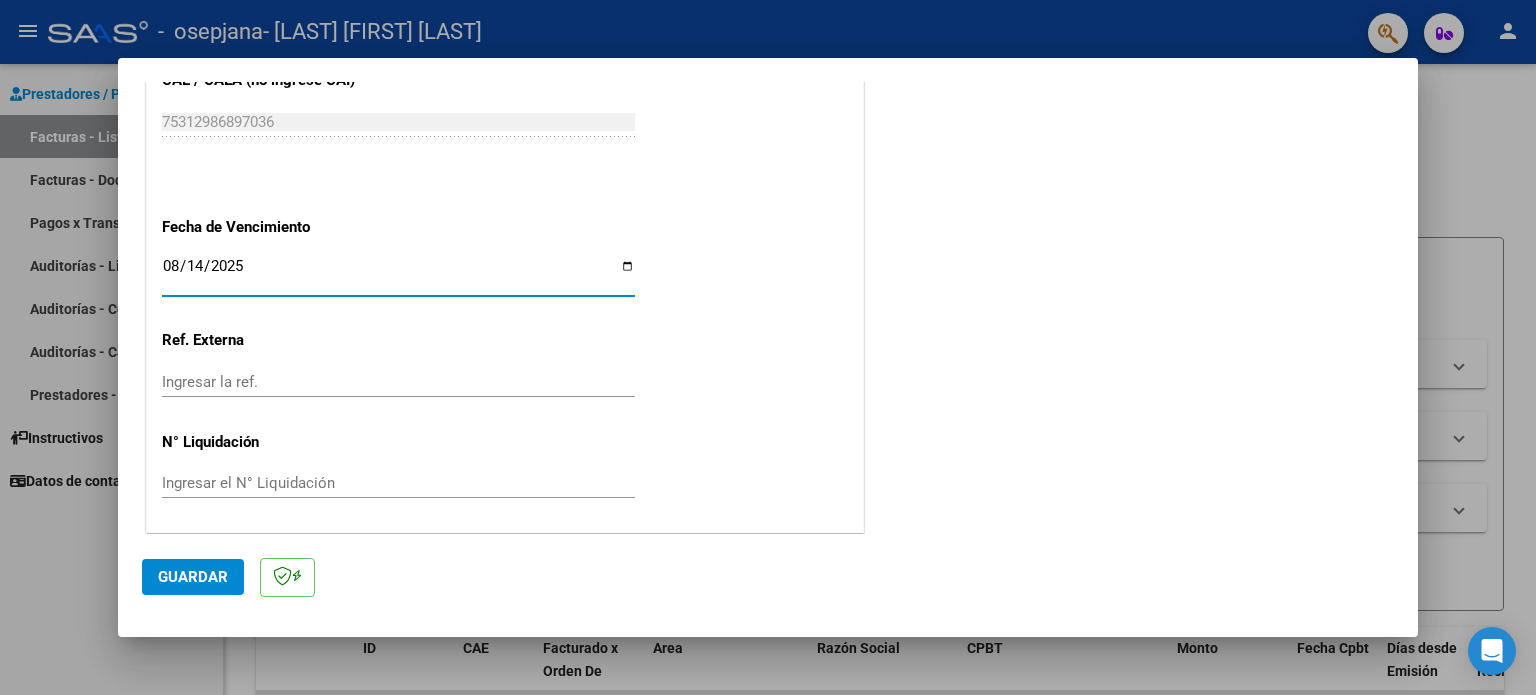 type on "2025-08-14" 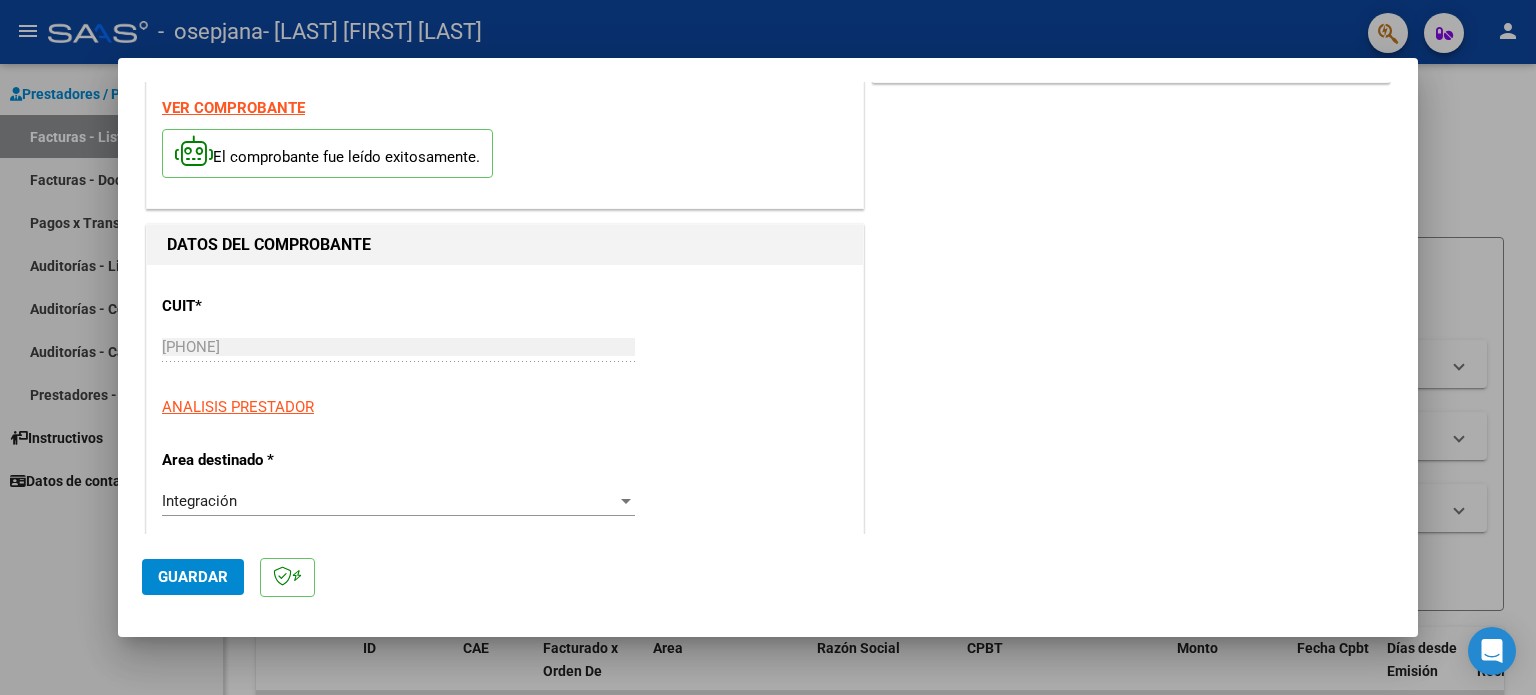 scroll, scrollTop: 0, scrollLeft: 0, axis: both 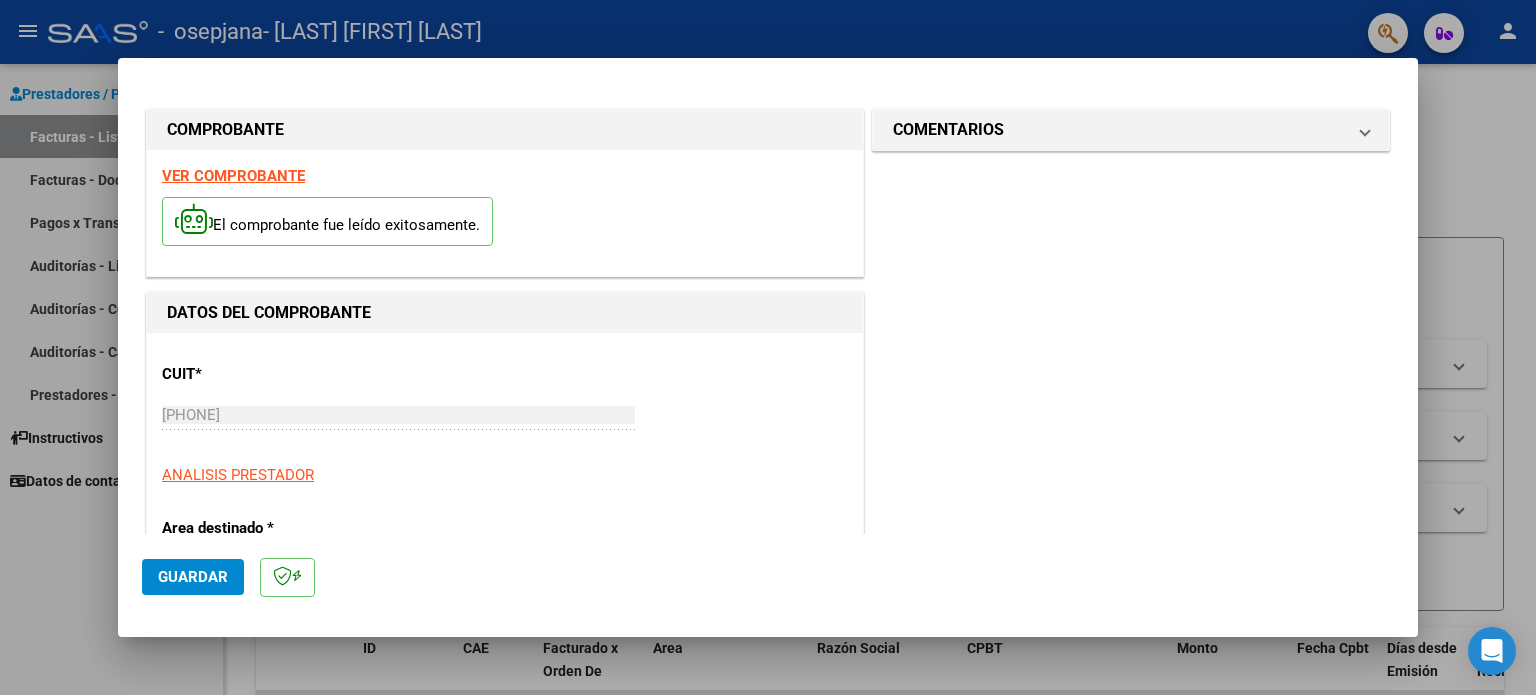 click on "Guardar" 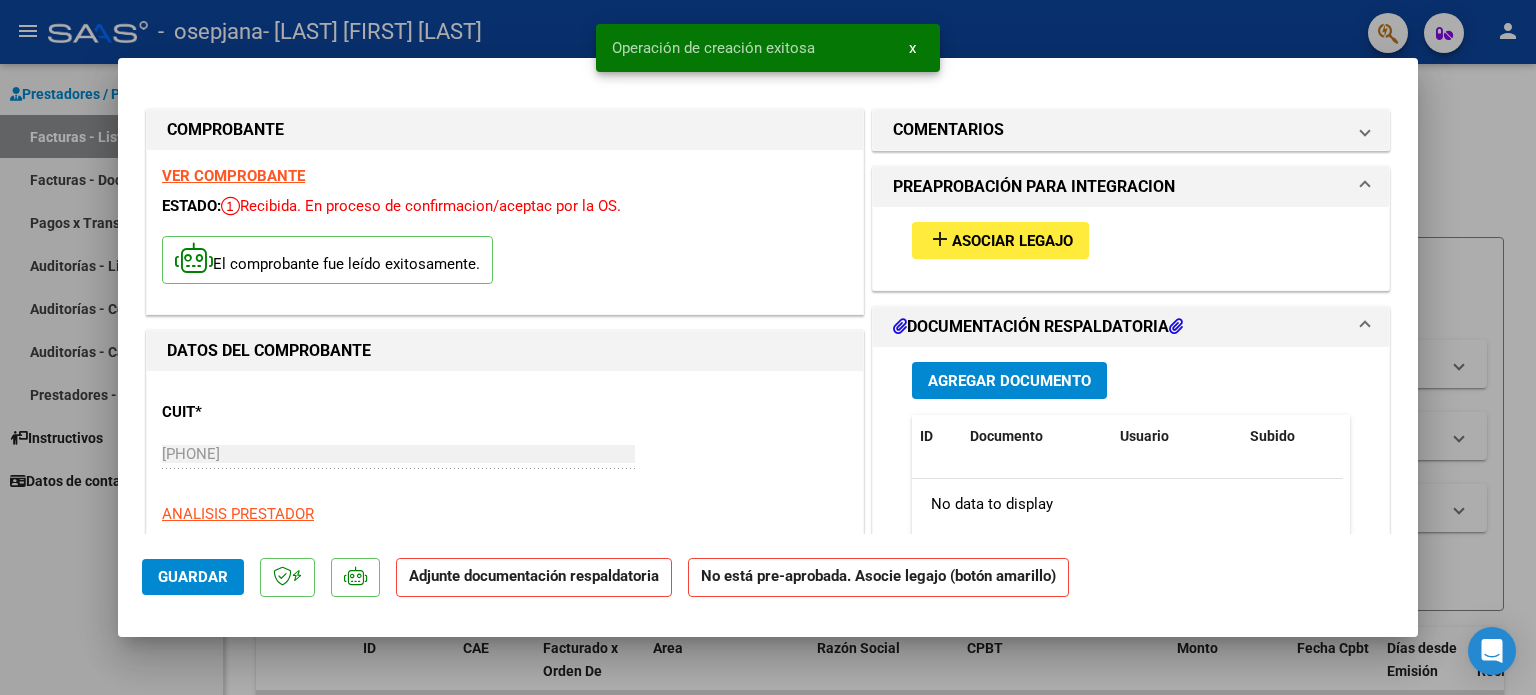 click on "Asociar Legajo" at bounding box center [1012, 241] 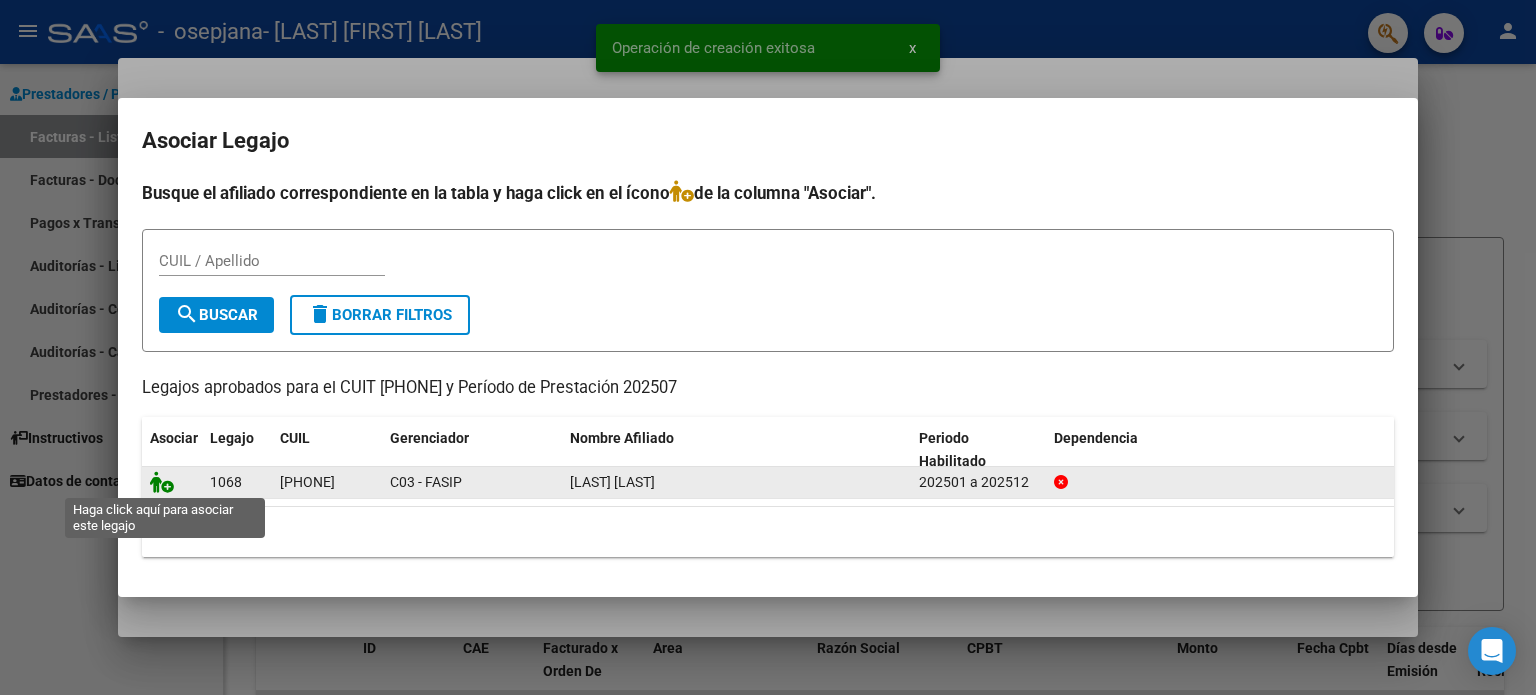 click 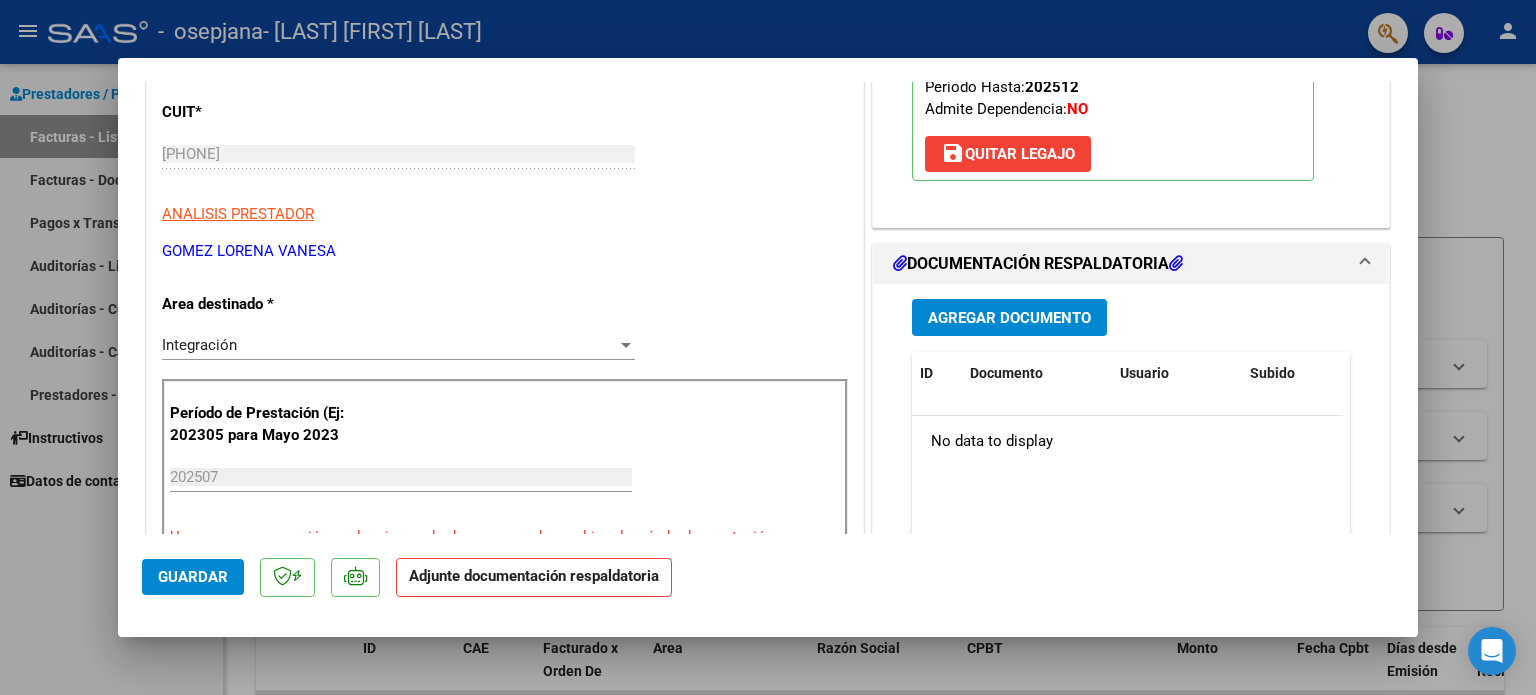 scroll, scrollTop: 400, scrollLeft: 0, axis: vertical 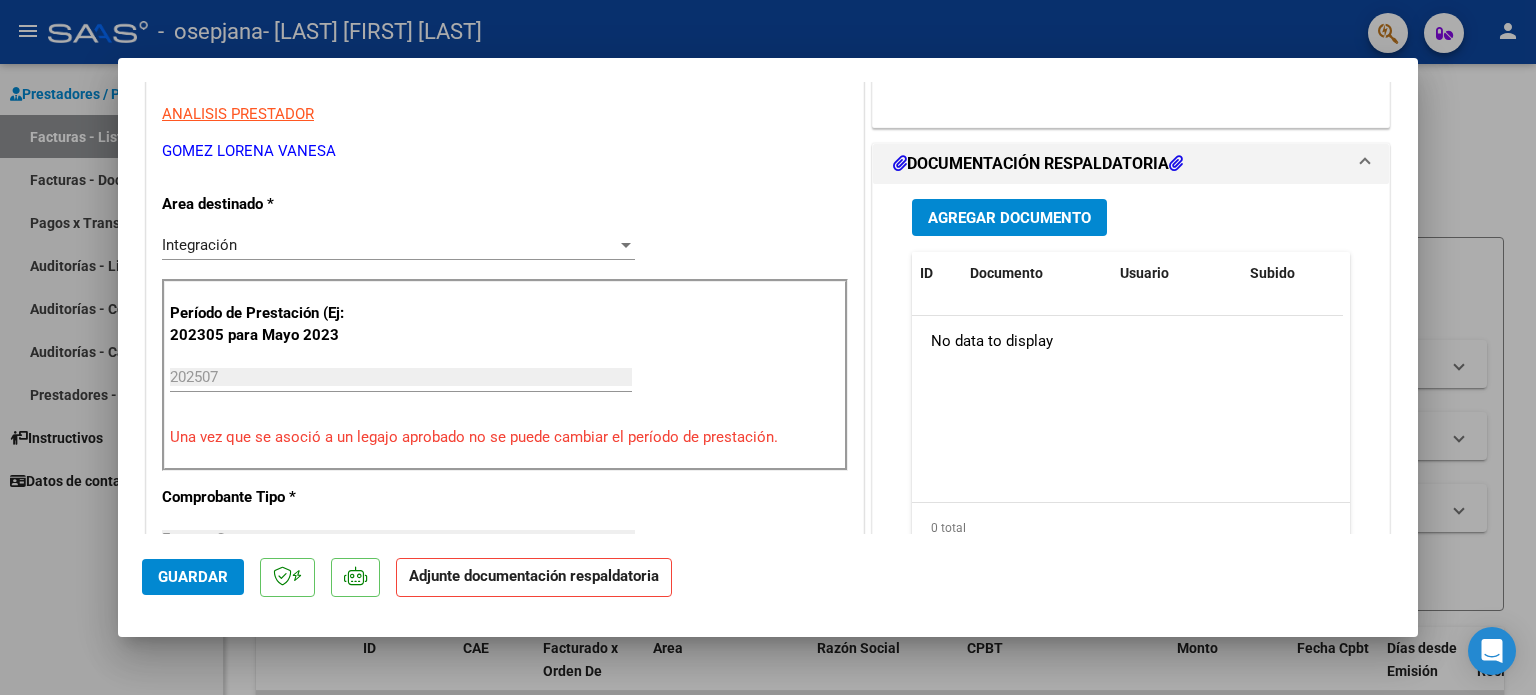 click on "Agregar Documento" at bounding box center [1009, 218] 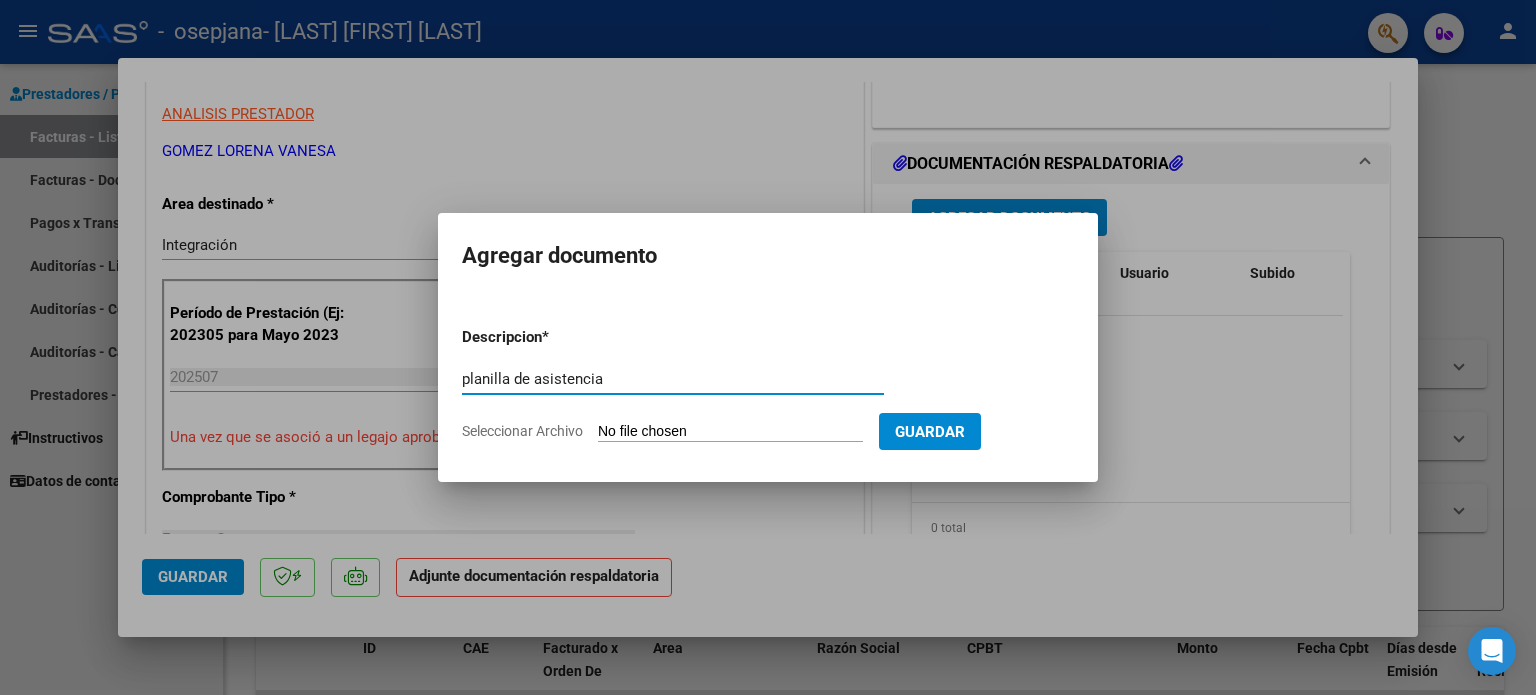 type on "planilla de asistencia" 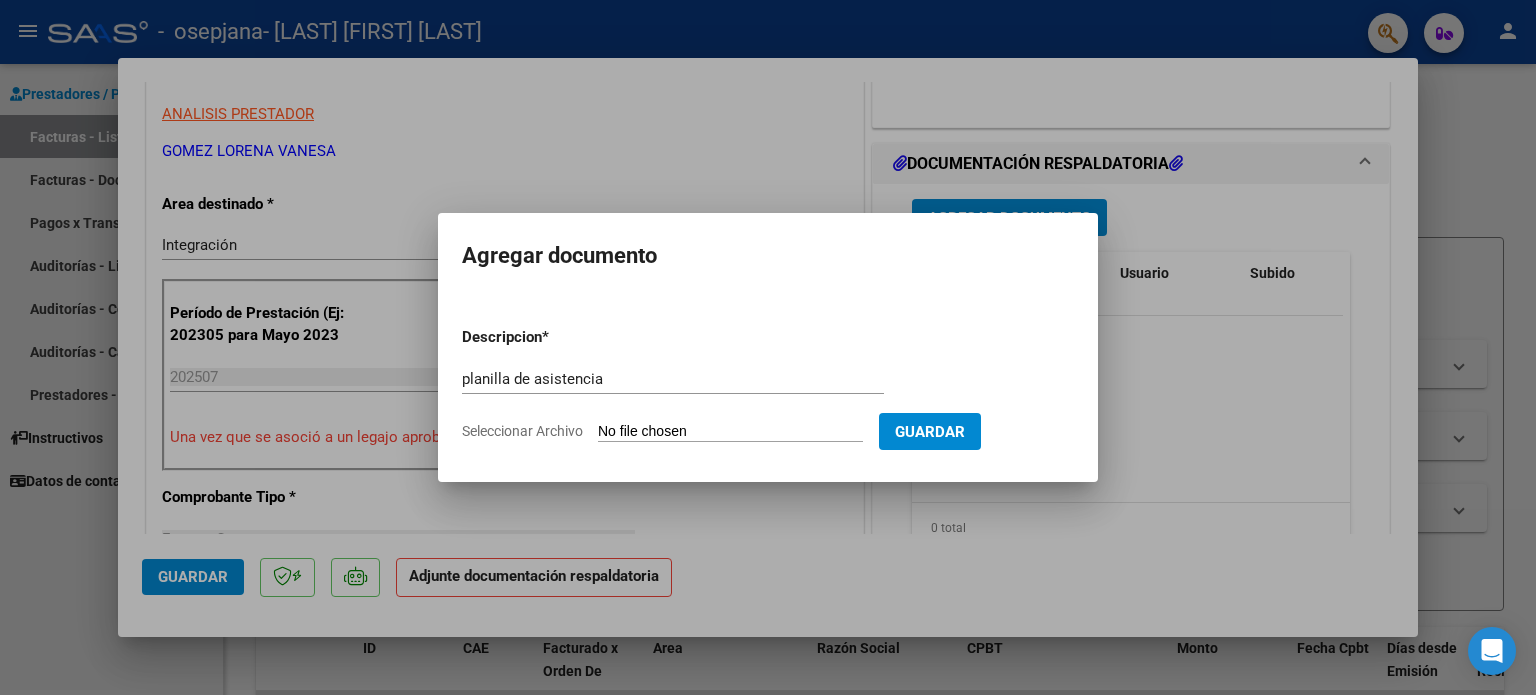 type on "C:\fakepath\[LAST] [FIRST] [LAST] [LAST].pdf" 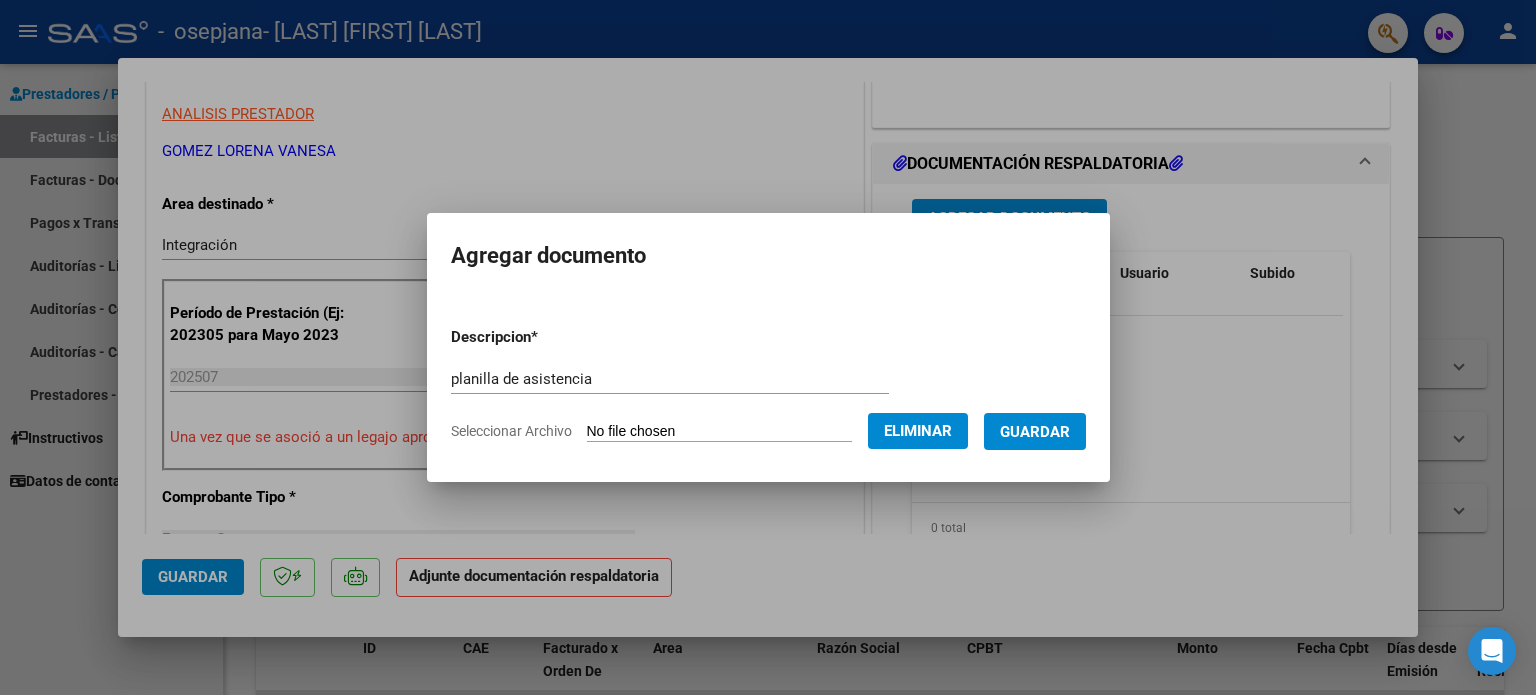 click on "Guardar" at bounding box center (1035, 432) 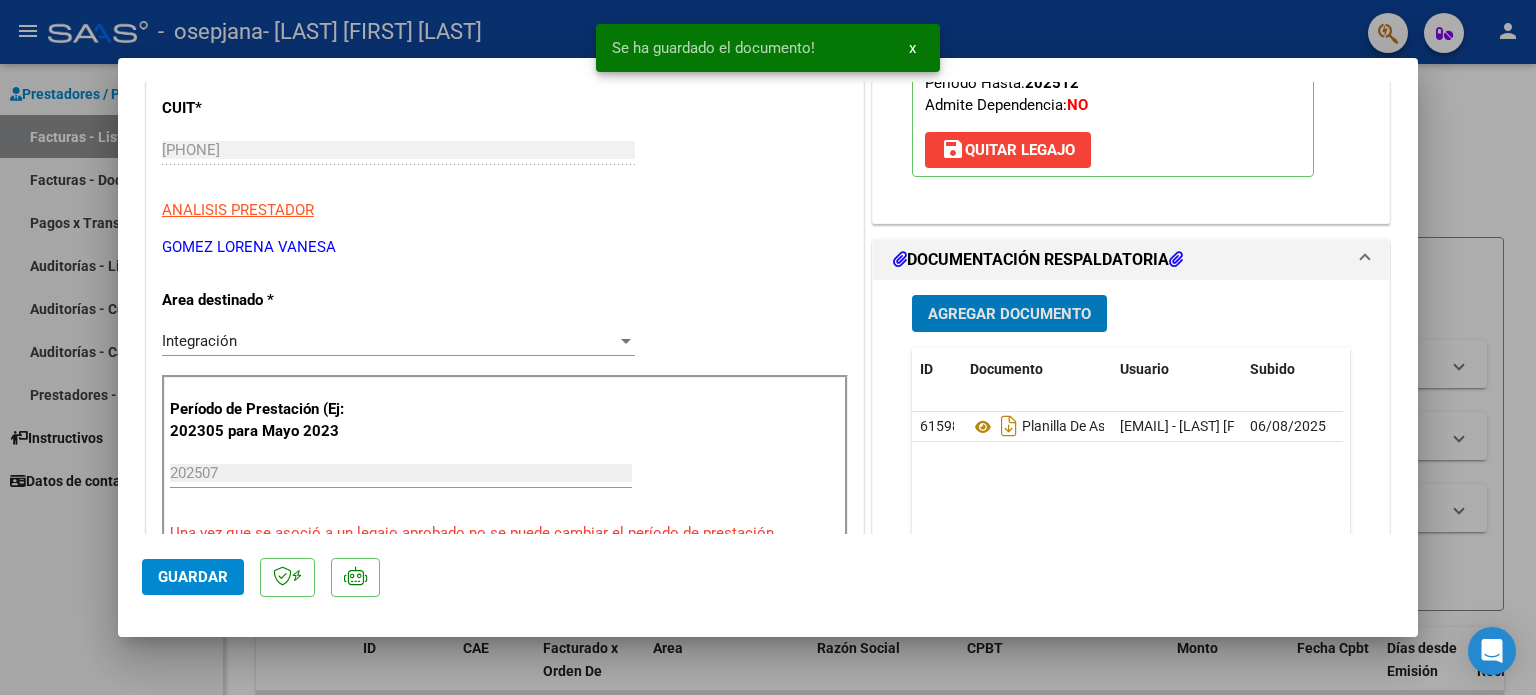 scroll, scrollTop: 300, scrollLeft: 0, axis: vertical 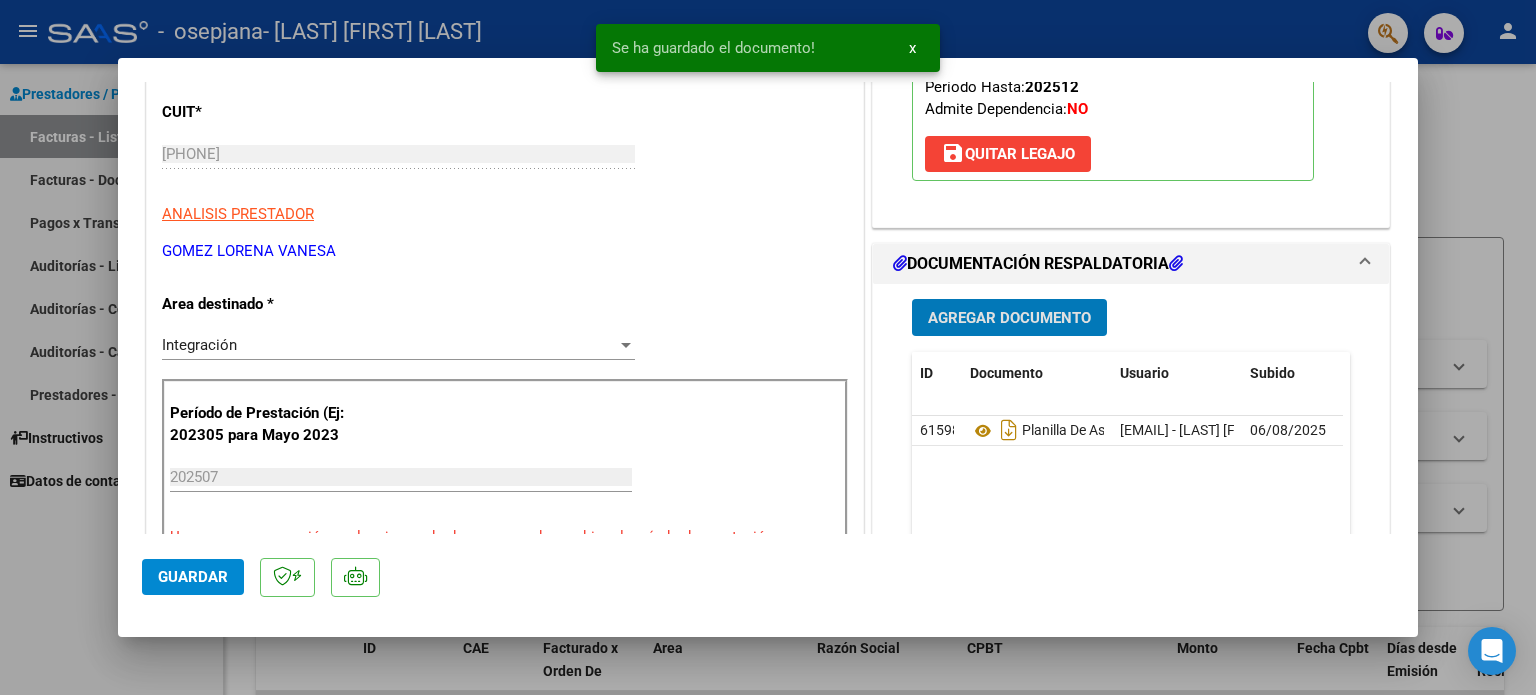 click on "Agregar Documento" at bounding box center (1009, 317) 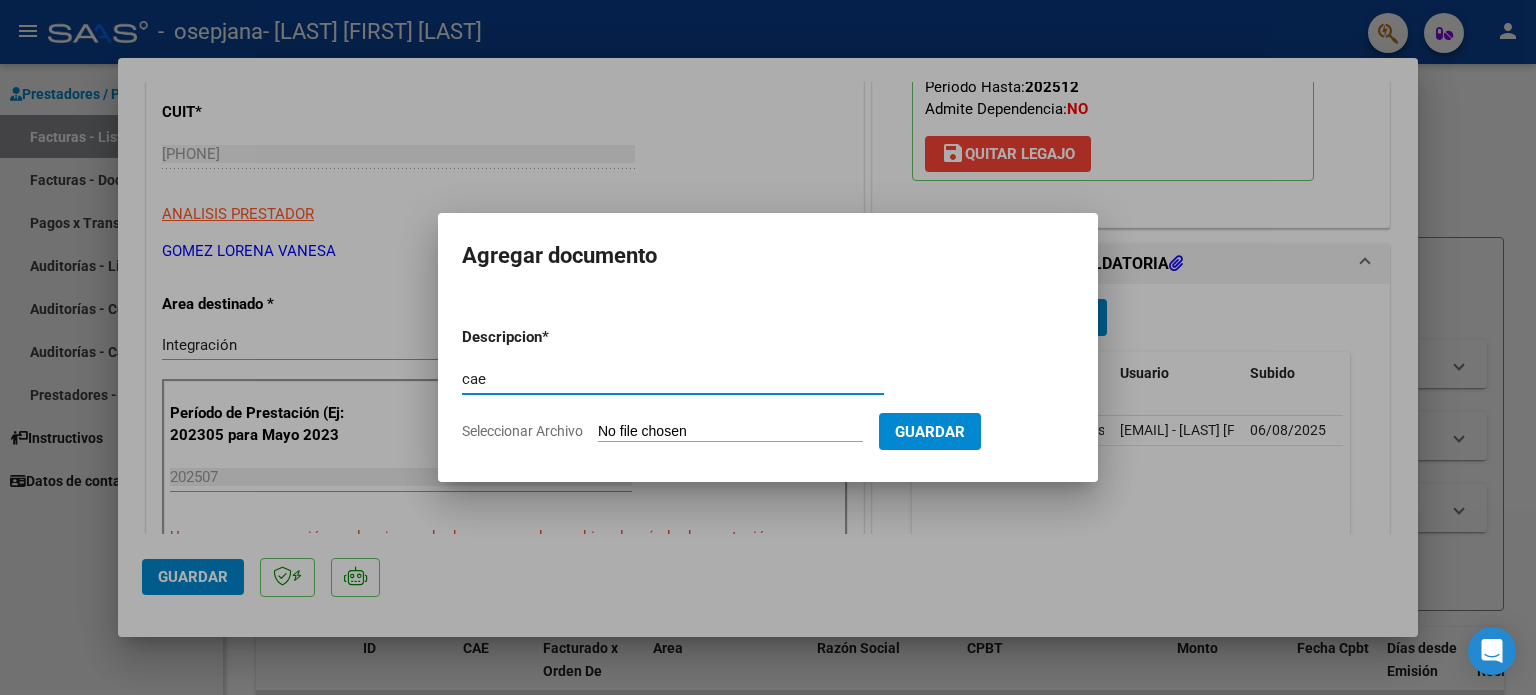 type on "cae" 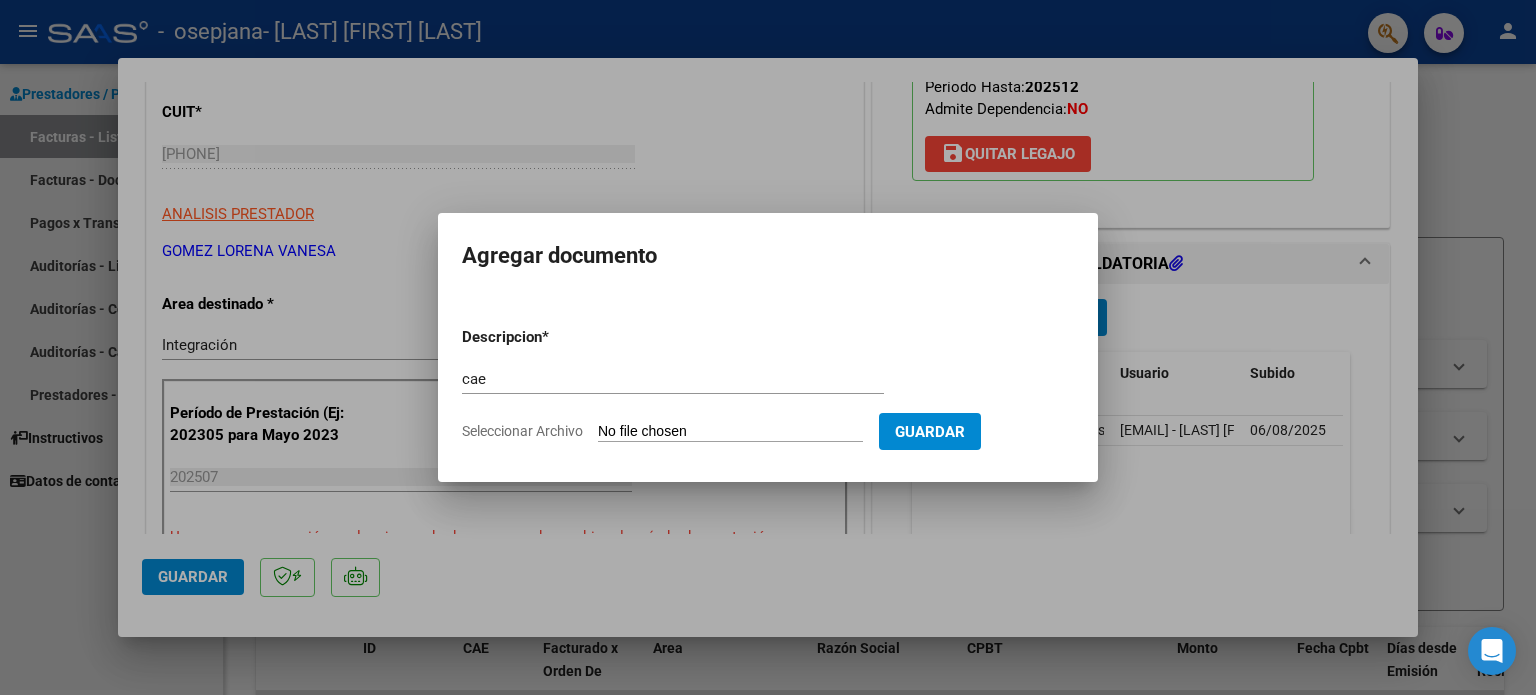 type on "C:\fakepath\CAE [LAST] [FIRST] [LAST] [LAST].pdf" 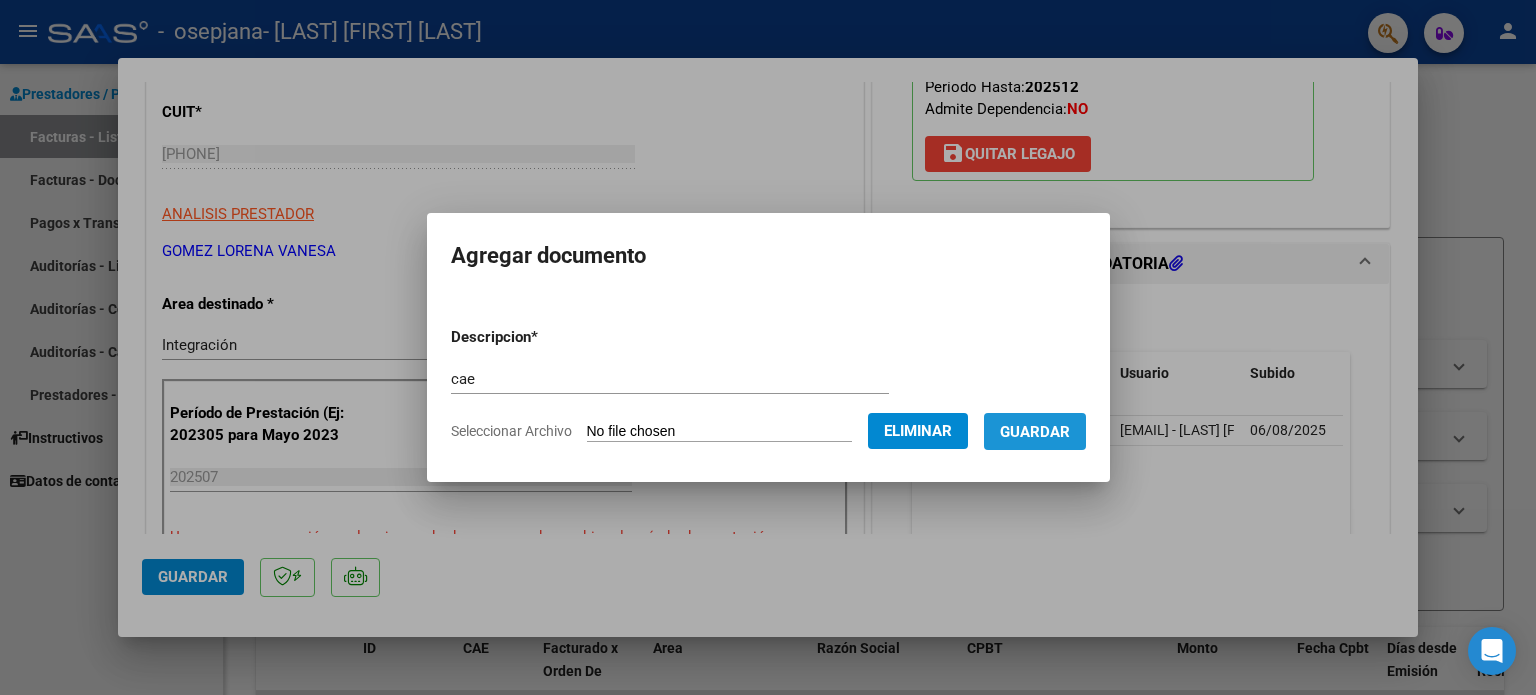 click on "Guardar" at bounding box center (1035, 432) 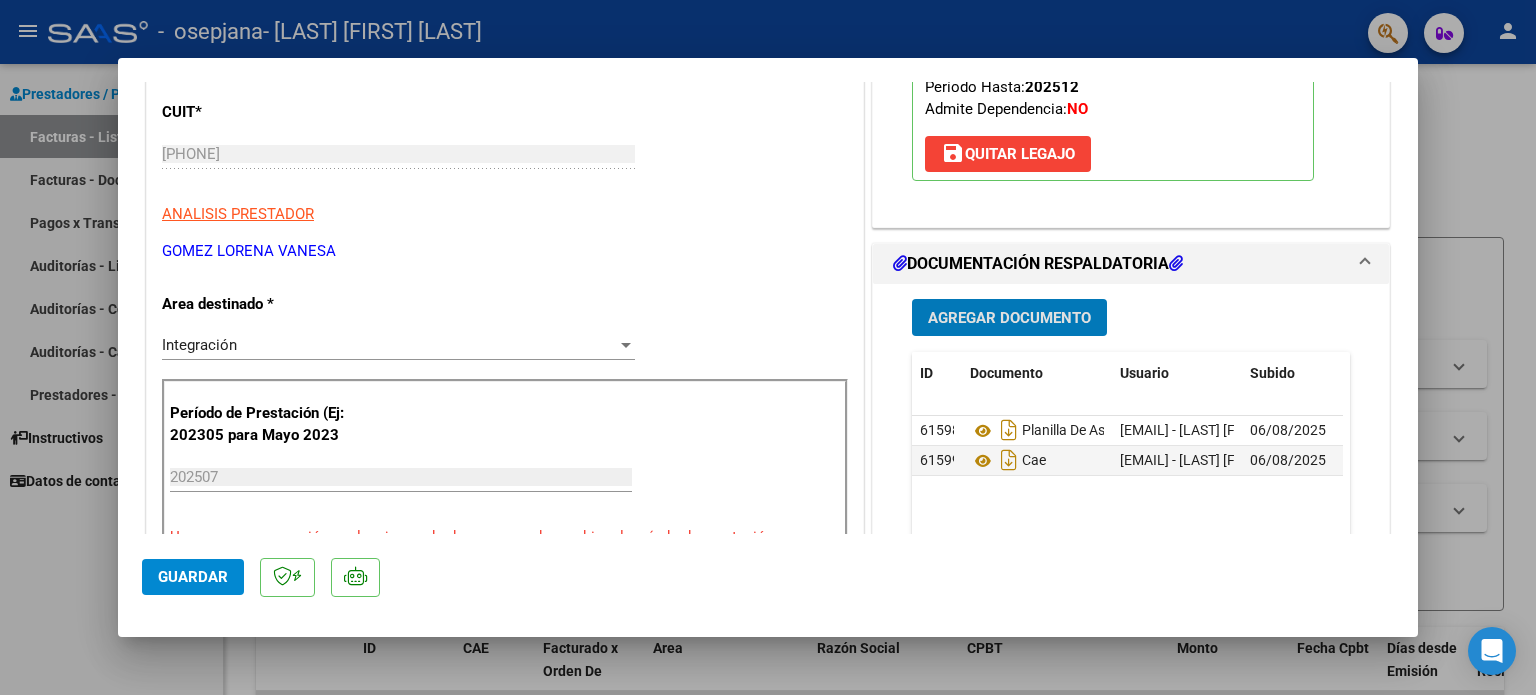 scroll, scrollTop: 400, scrollLeft: 0, axis: vertical 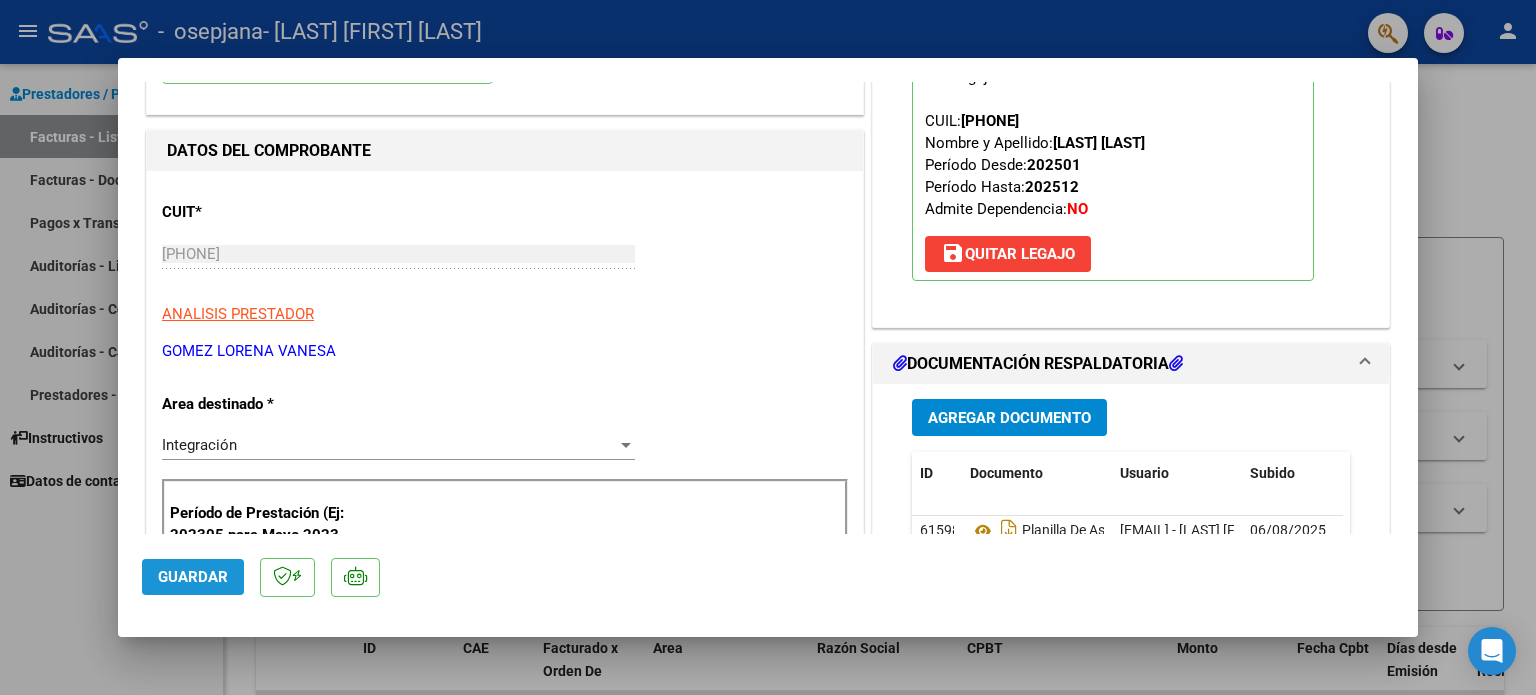 click on "Guardar" 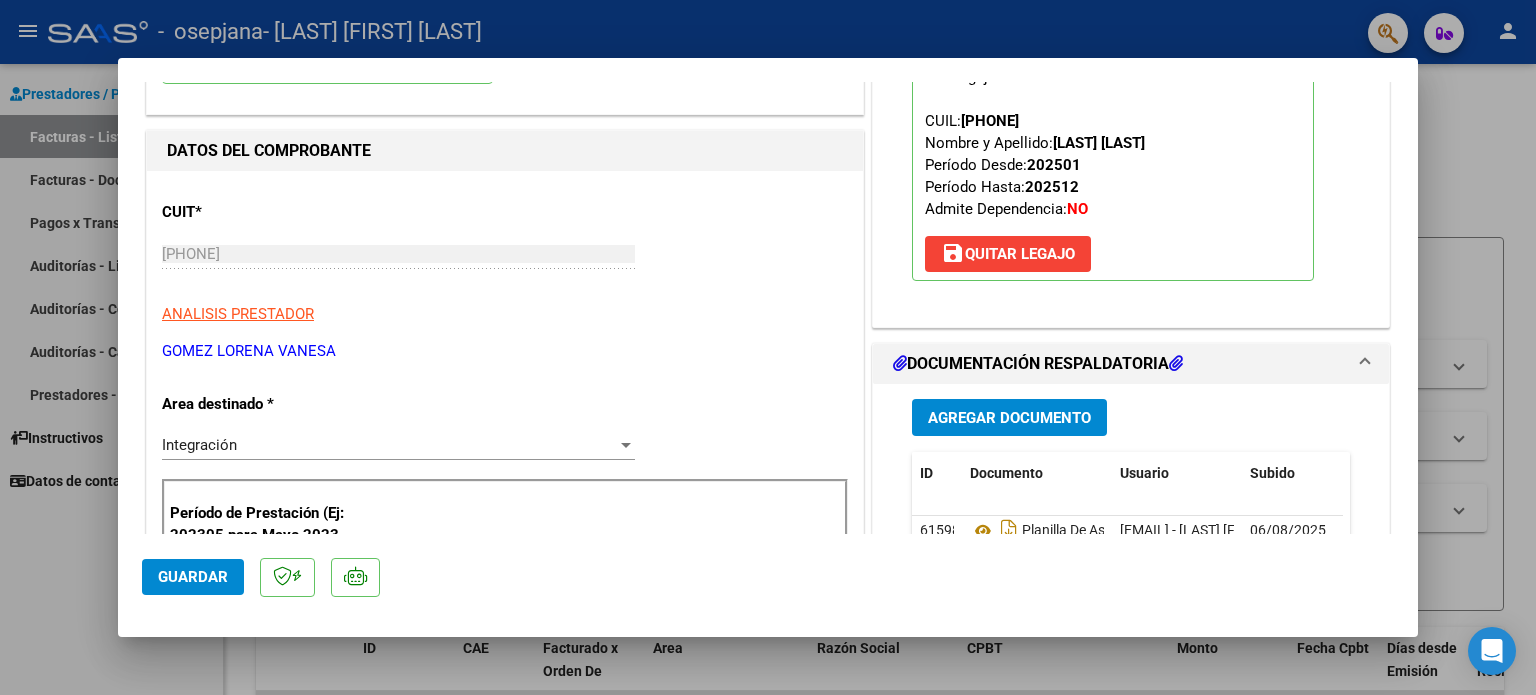 click on "Guardar" 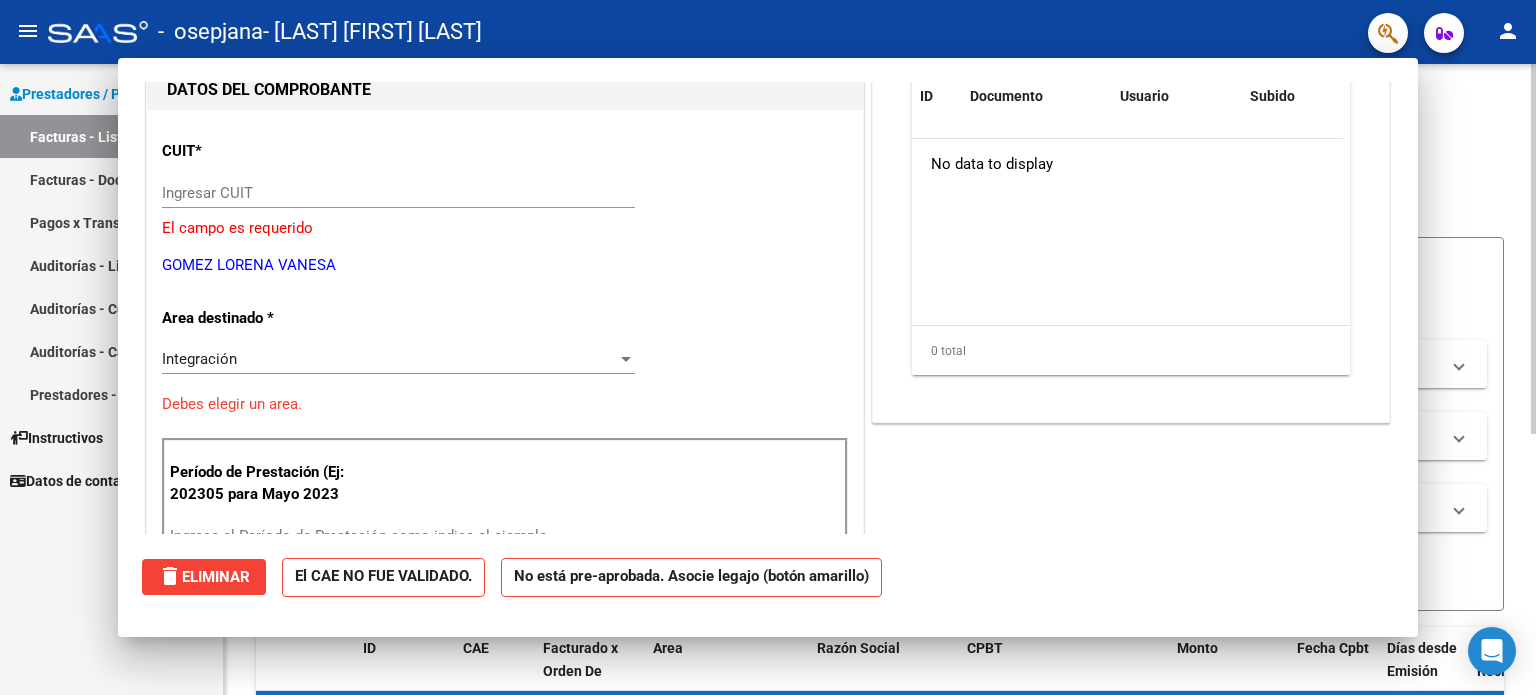 scroll, scrollTop: 212, scrollLeft: 0, axis: vertical 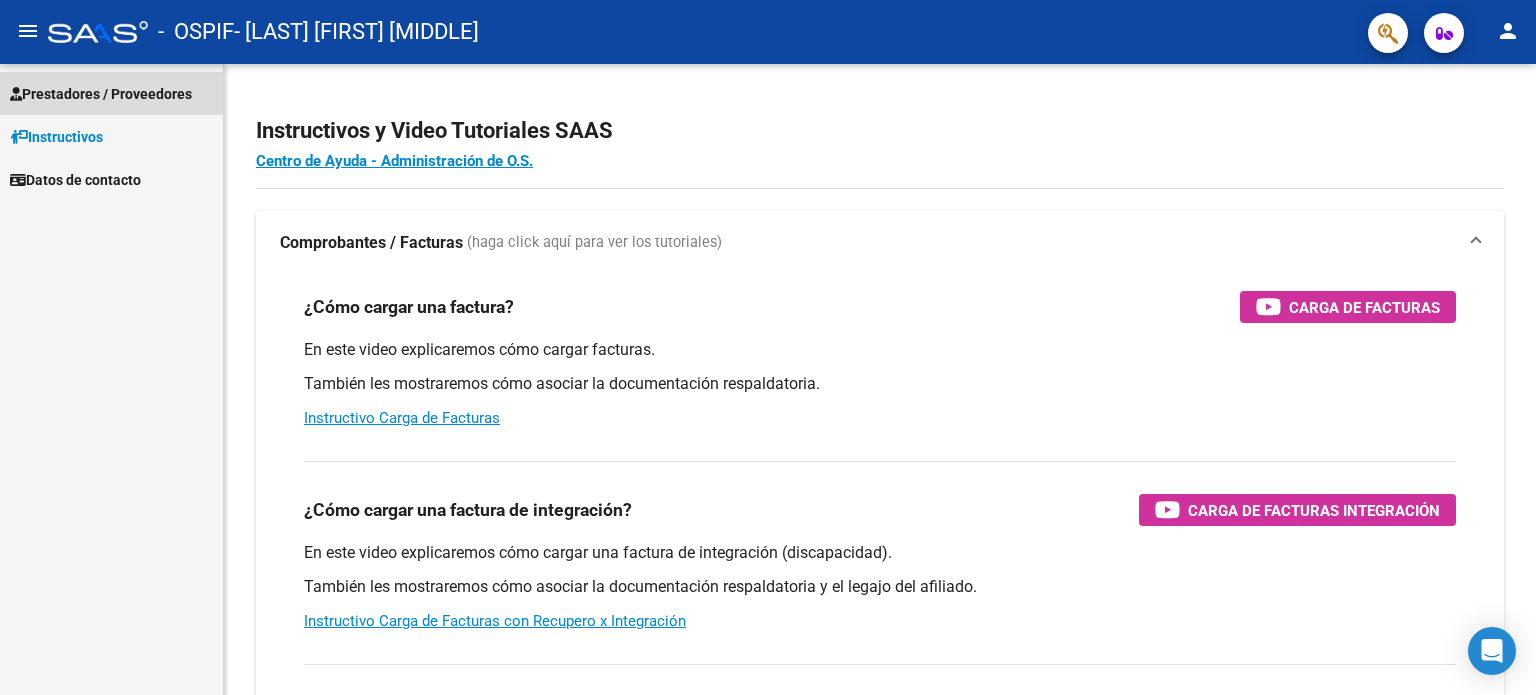 click on "Prestadores / Proveedores" at bounding box center (101, 94) 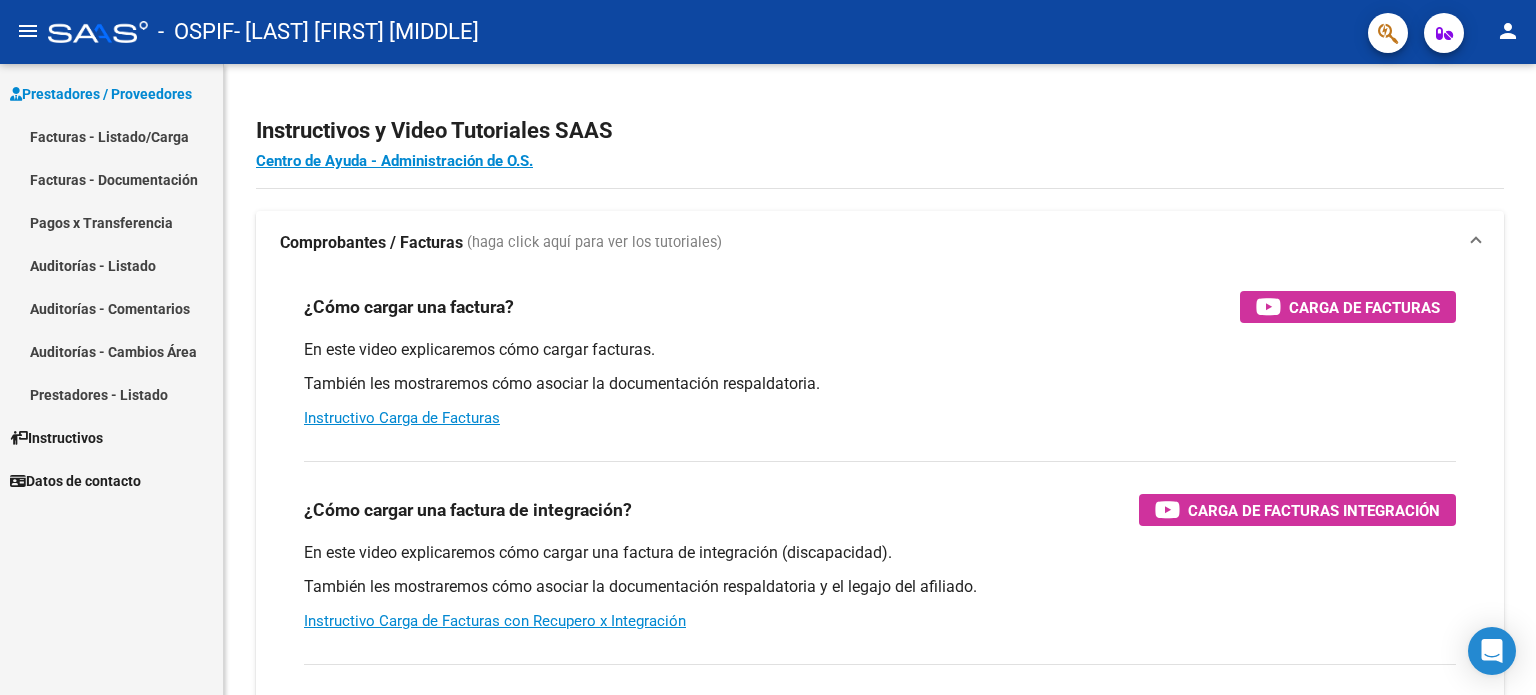 click on "Facturas - Listado/Carga" at bounding box center (111, 136) 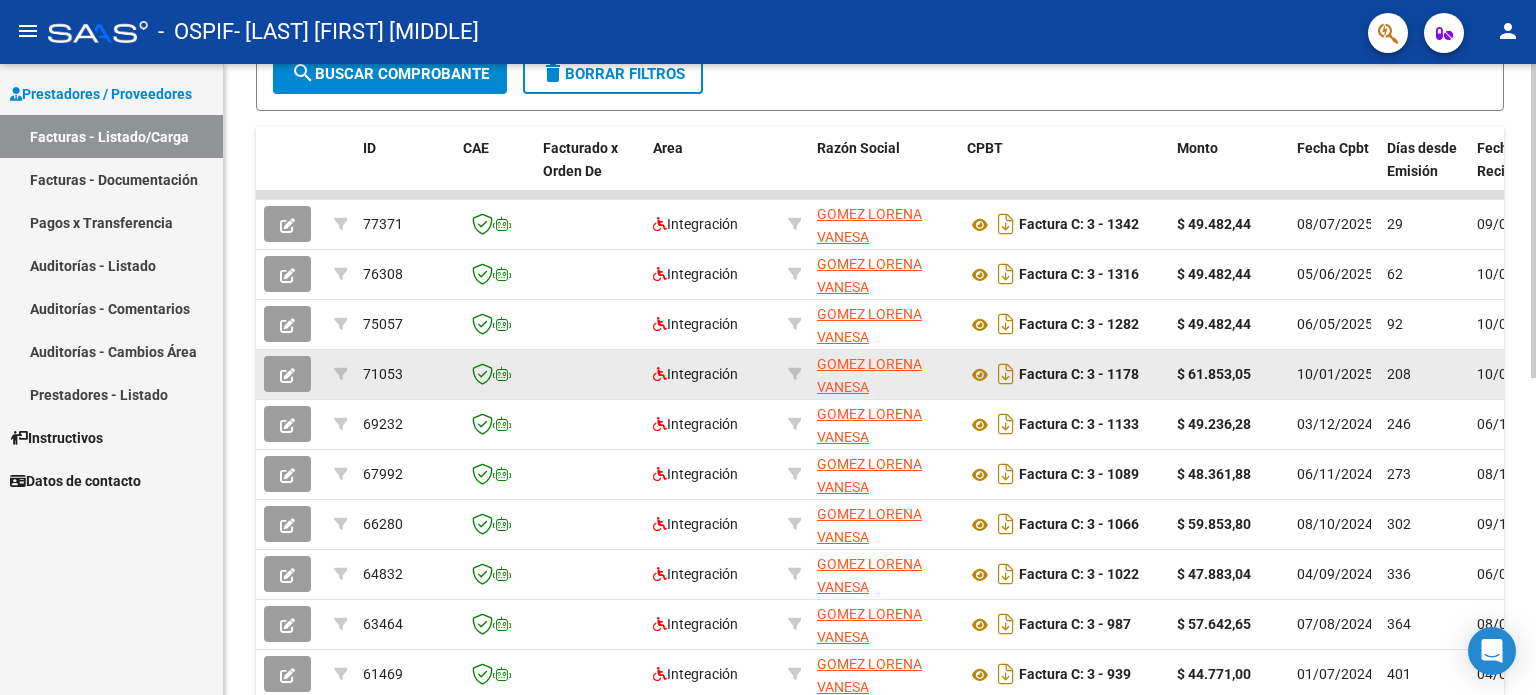 scroll, scrollTop: 600, scrollLeft: 0, axis: vertical 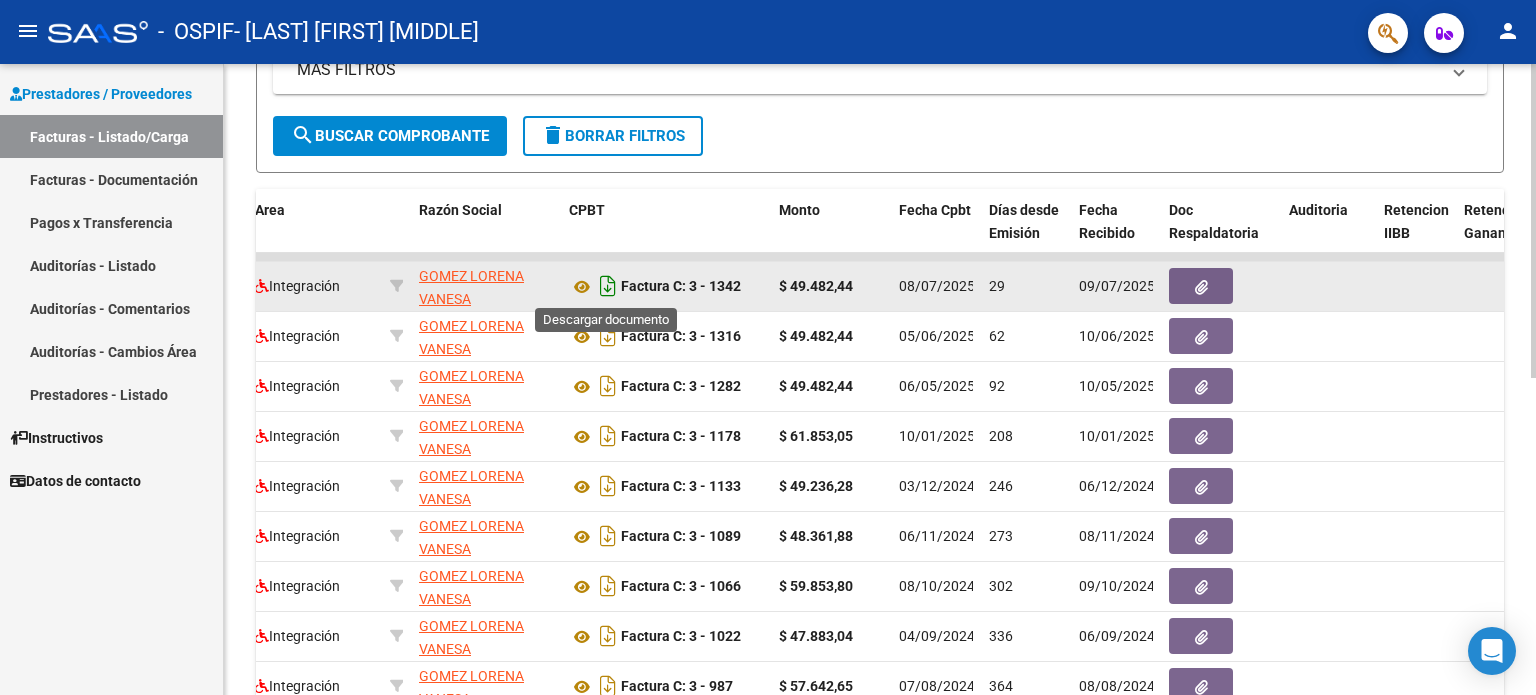 click 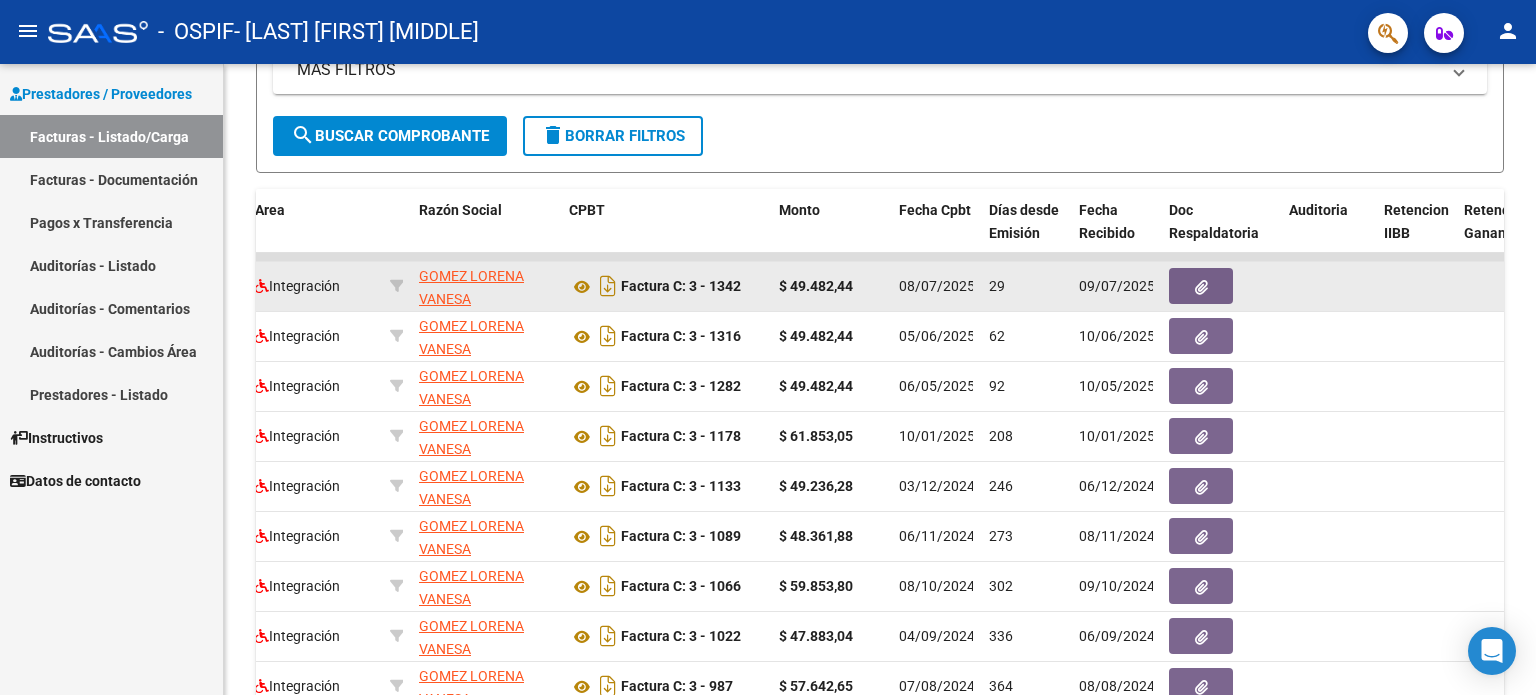 click 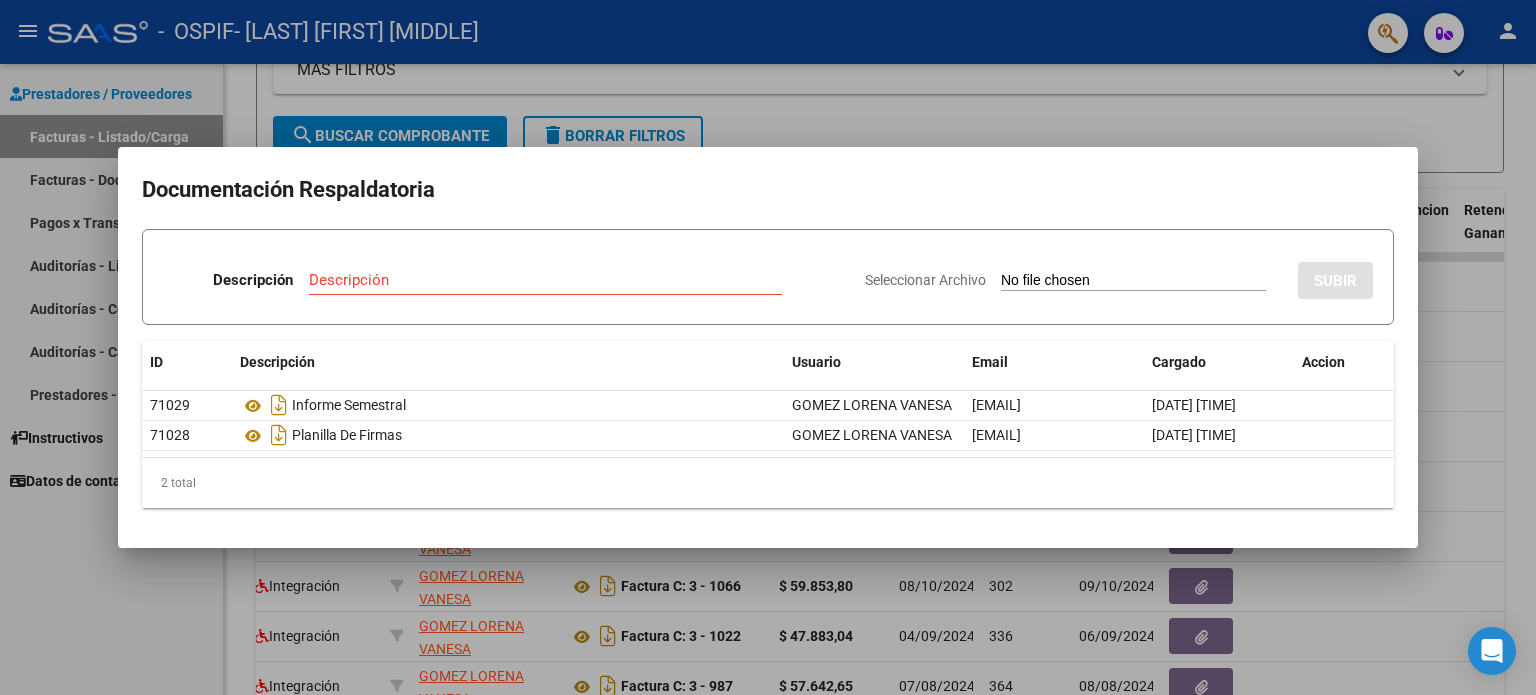 click at bounding box center (768, 347) 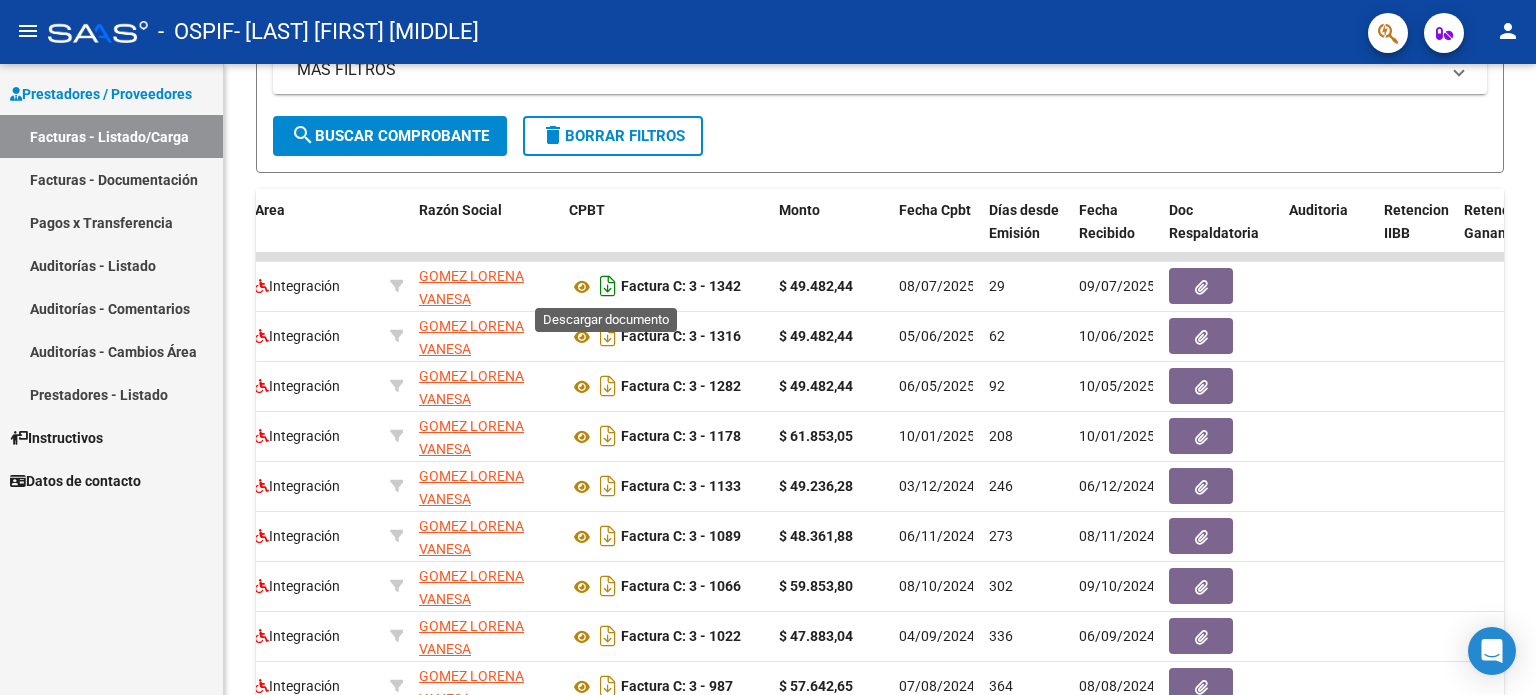scroll, scrollTop: 538, scrollLeft: 0, axis: vertical 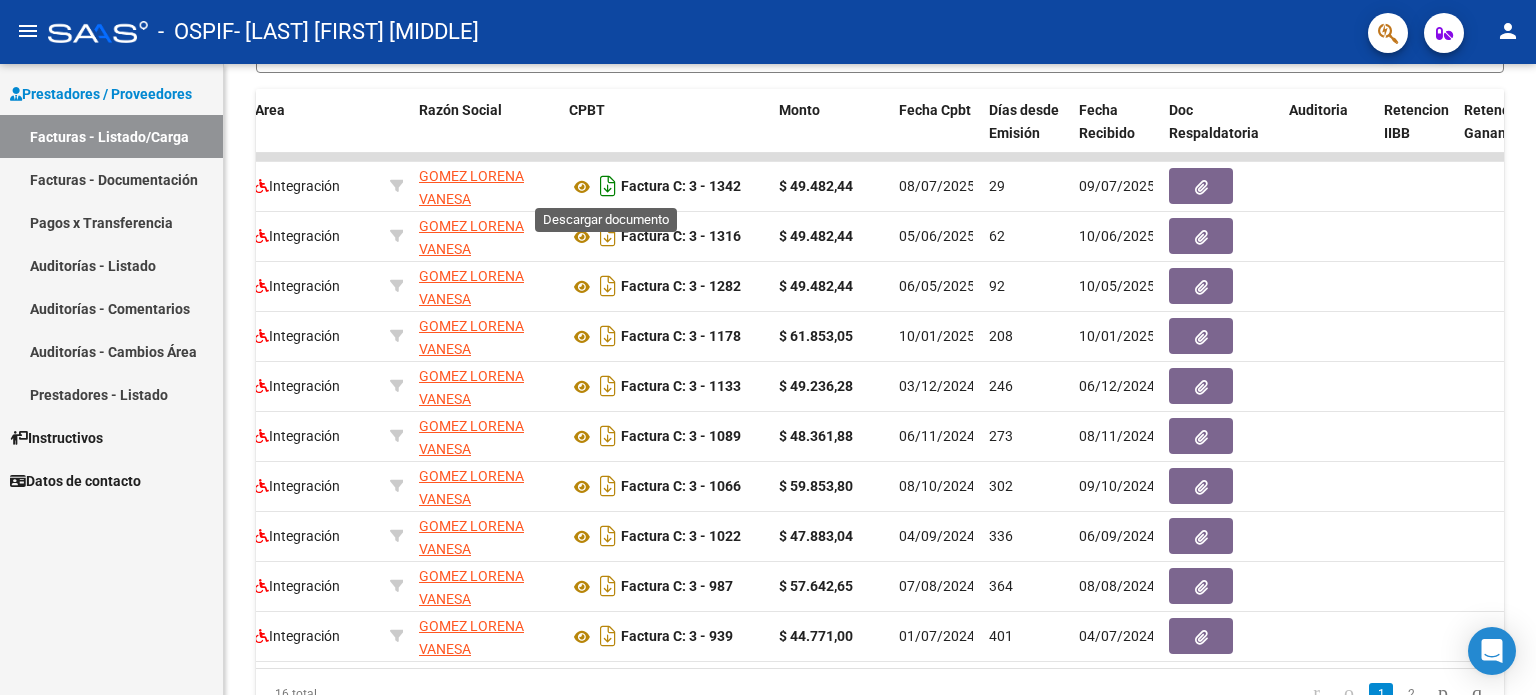 click 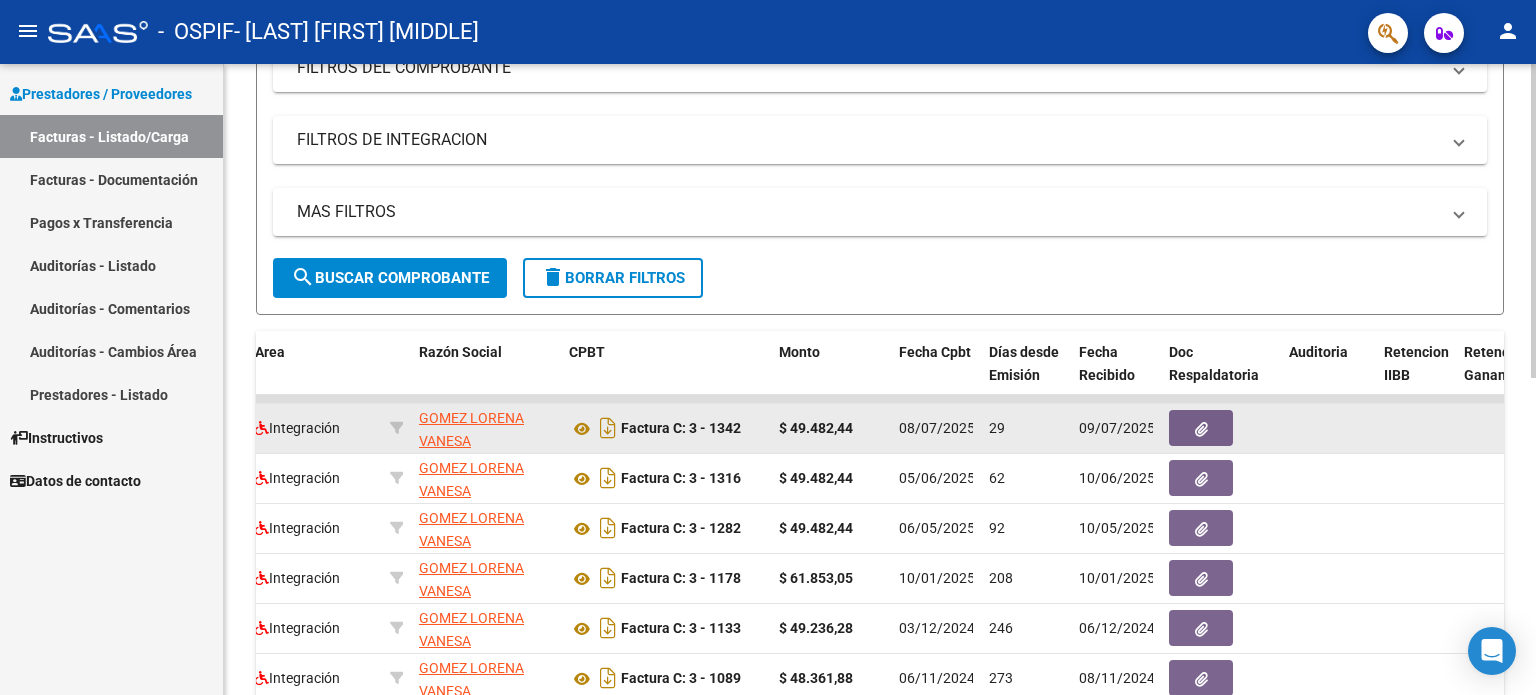scroll, scrollTop: 338, scrollLeft: 0, axis: vertical 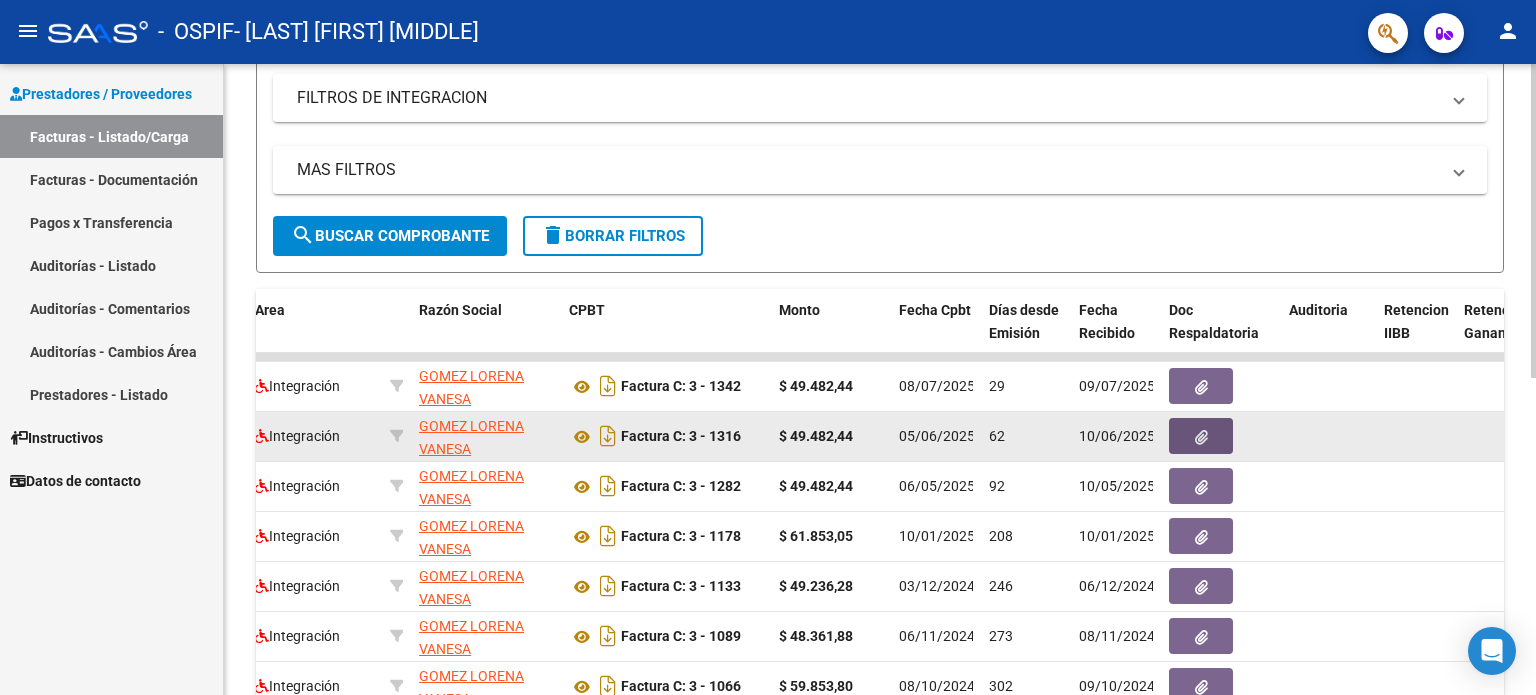 click 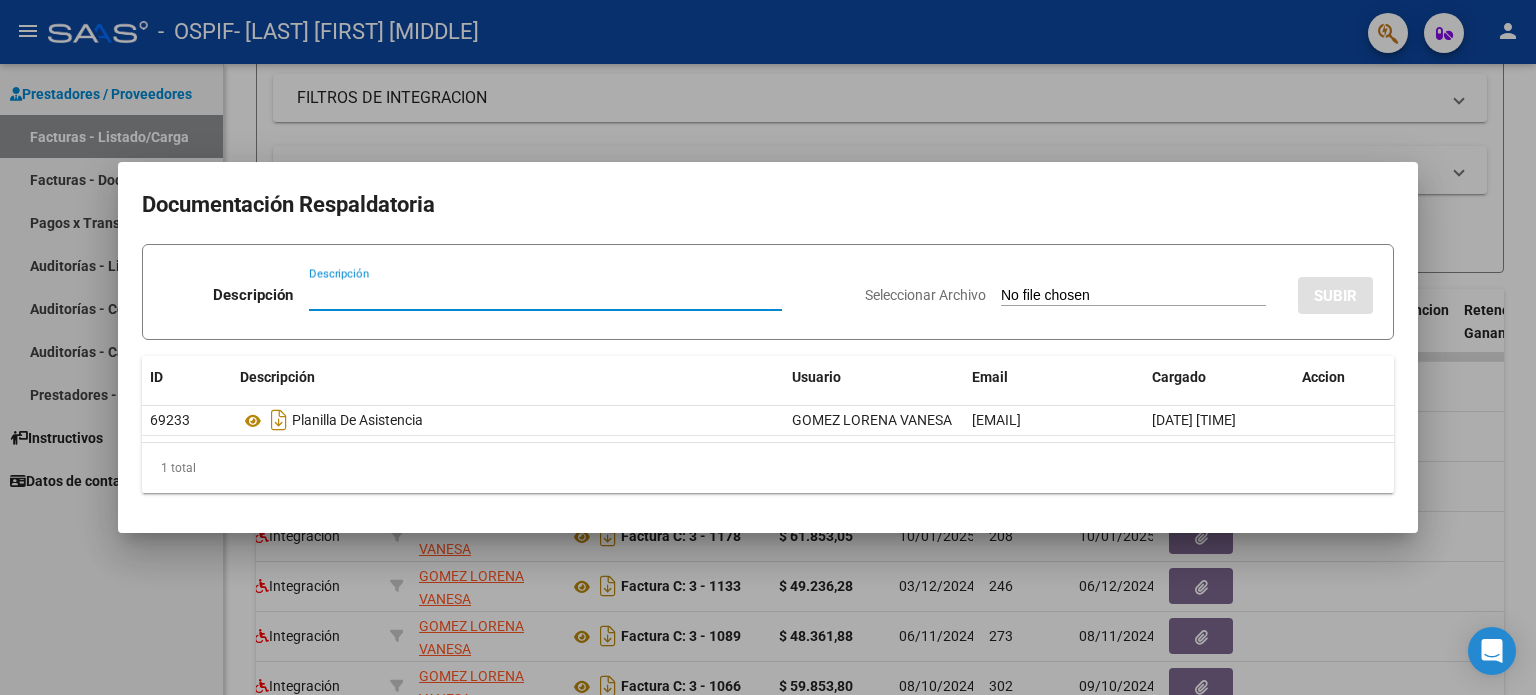 click at bounding box center (768, 347) 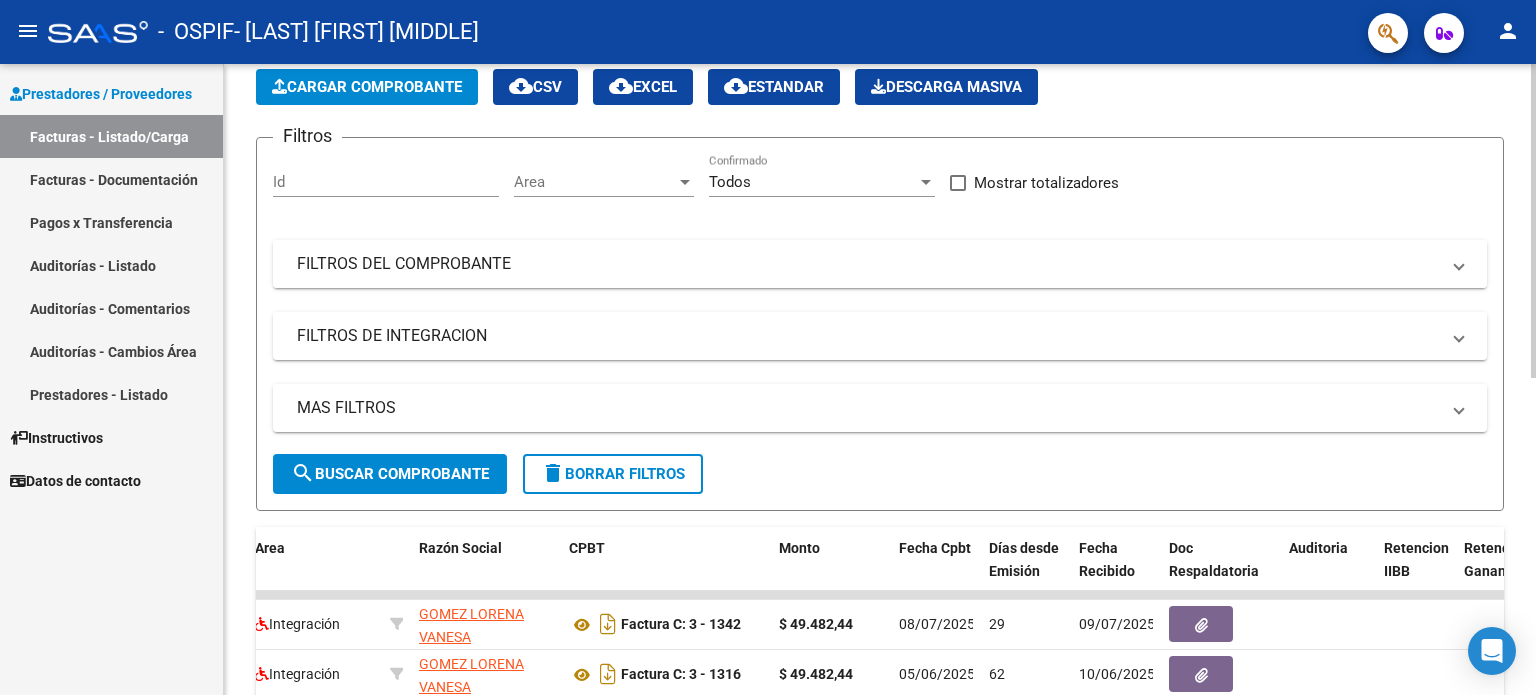scroll, scrollTop: 0, scrollLeft: 0, axis: both 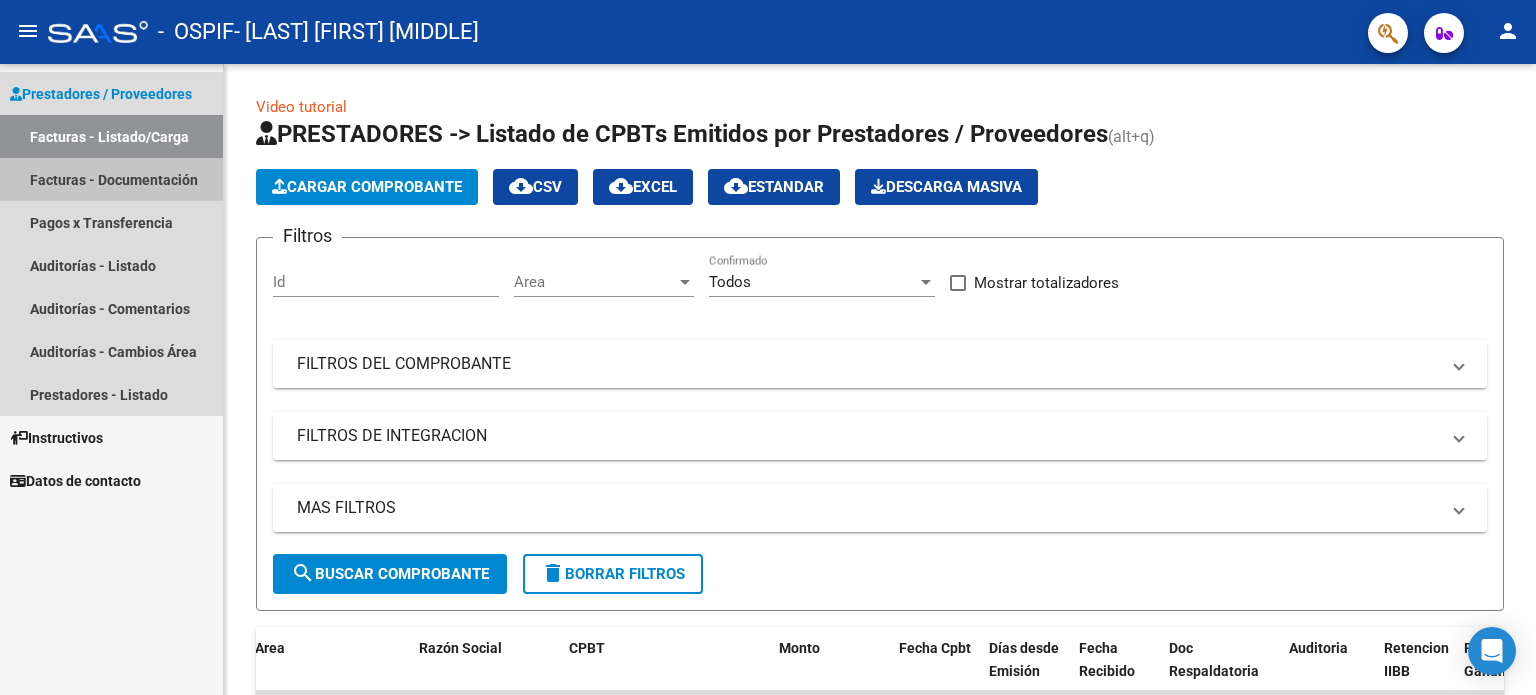 click on "Facturas - Documentación" at bounding box center [111, 179] 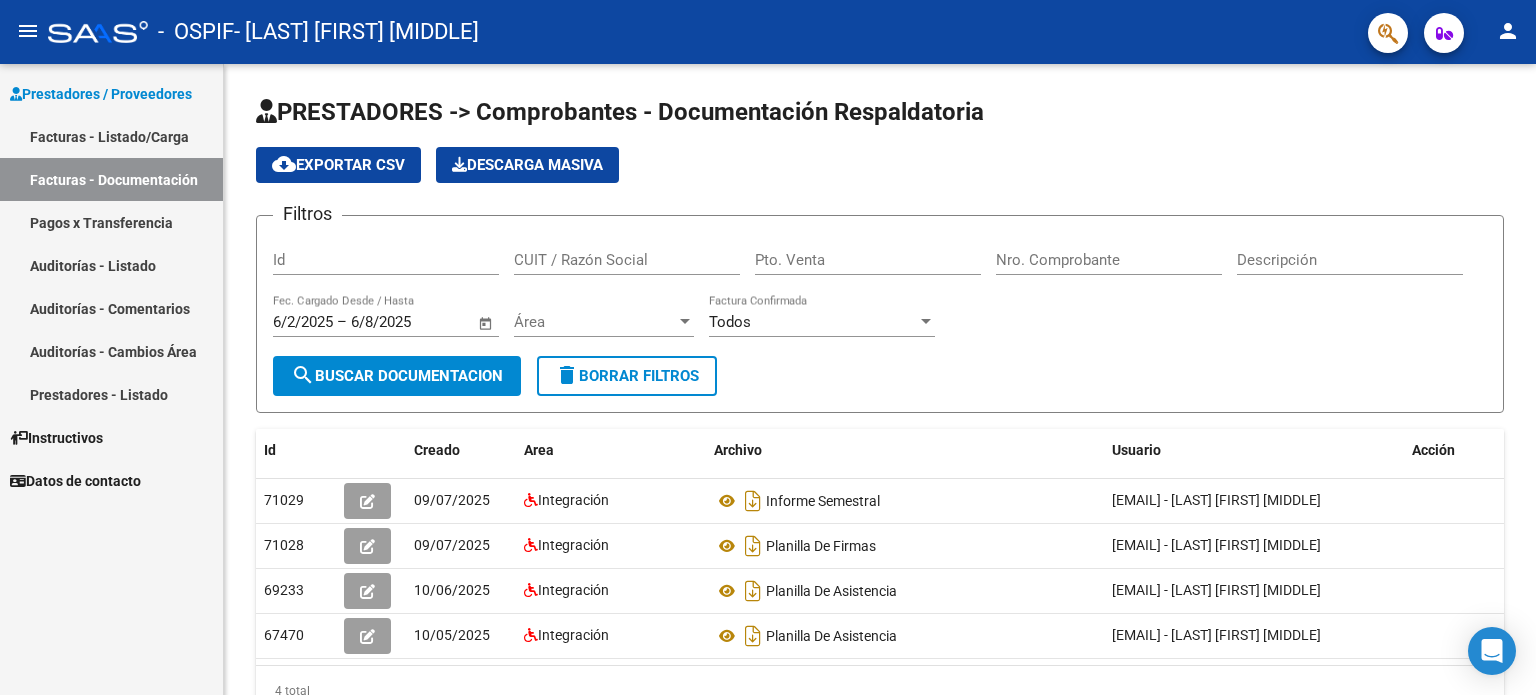 click on "Facturas - Listado/Carga" at bounding box center [111, 136] 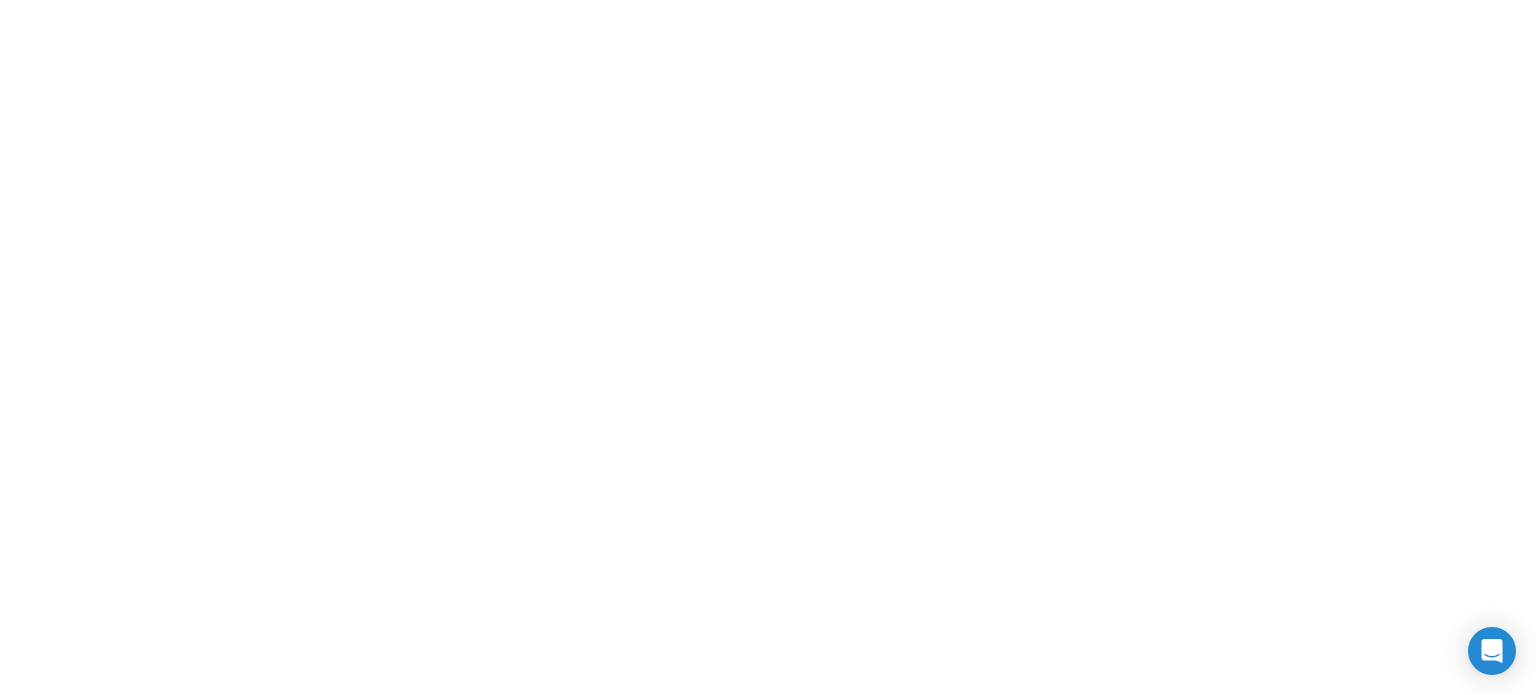 scroll, scrollTop: 0, scrollLeft: 0, axis: both 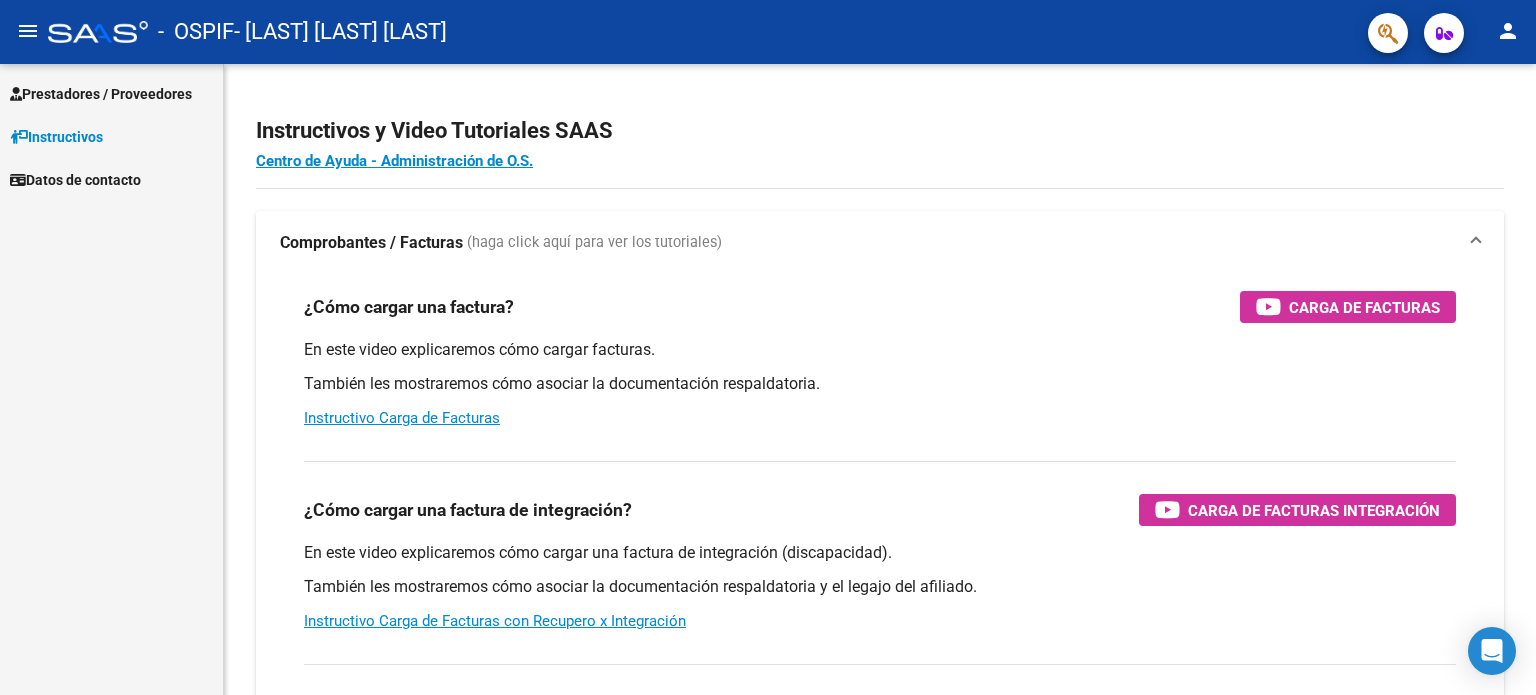 click on "Prestadores / Proveedores" at bounding box center (101, 94) 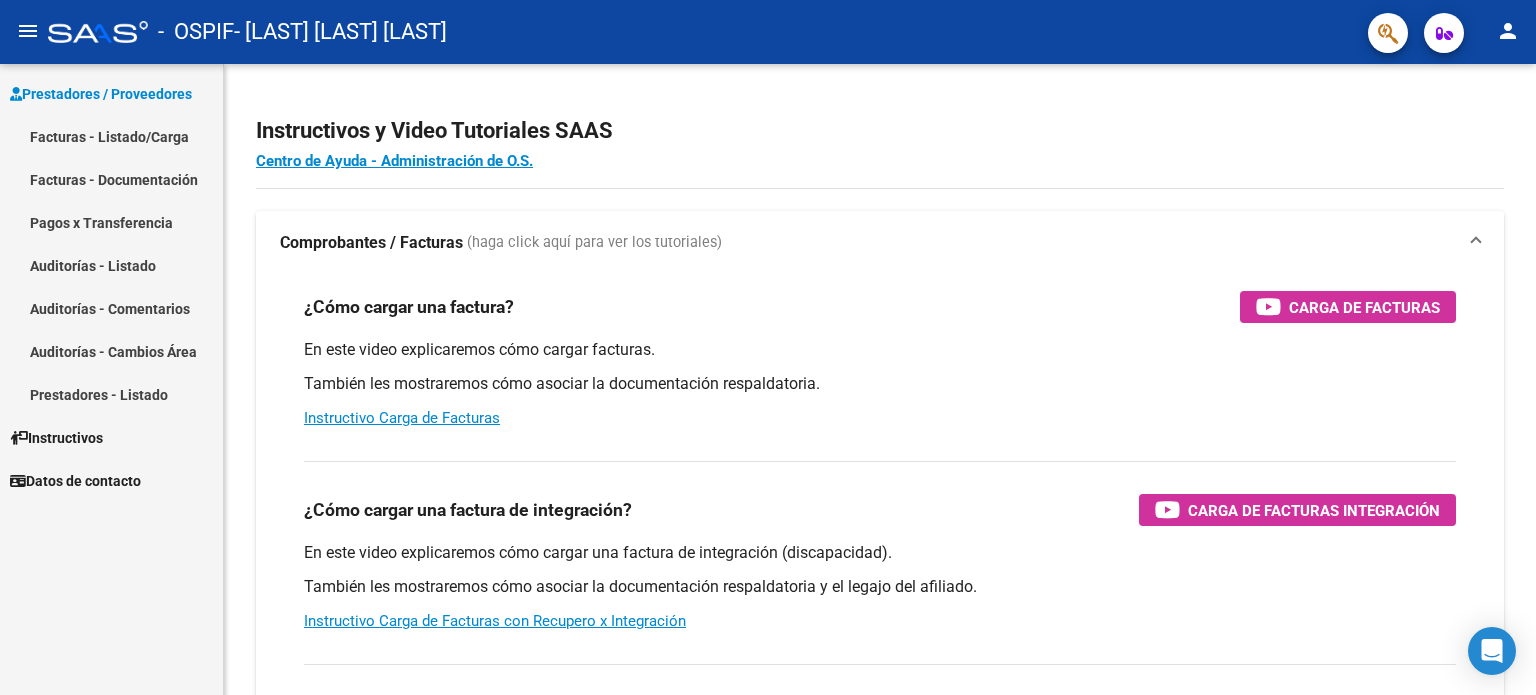 click on "Facturas - Listado/Carga" at bounding box center [111, 136] 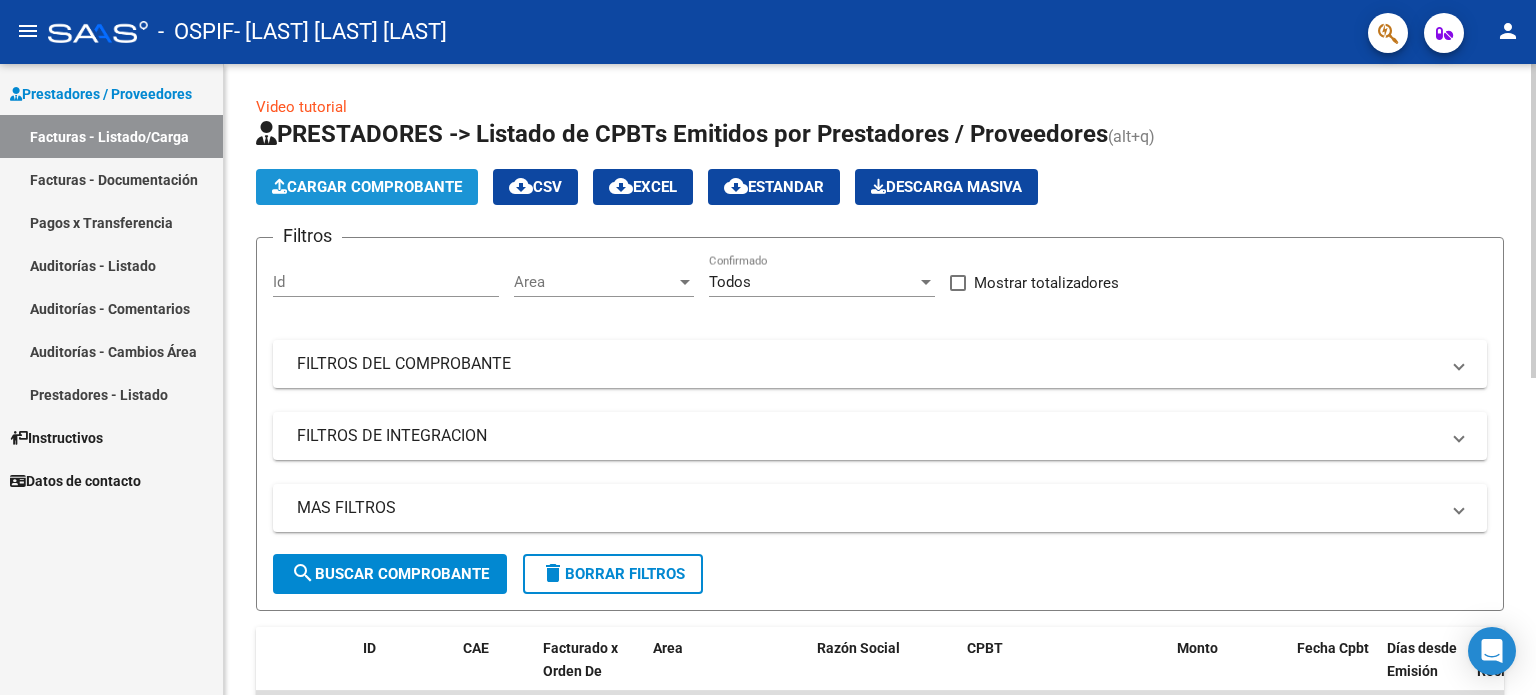 click on "Cargar Comprobante" 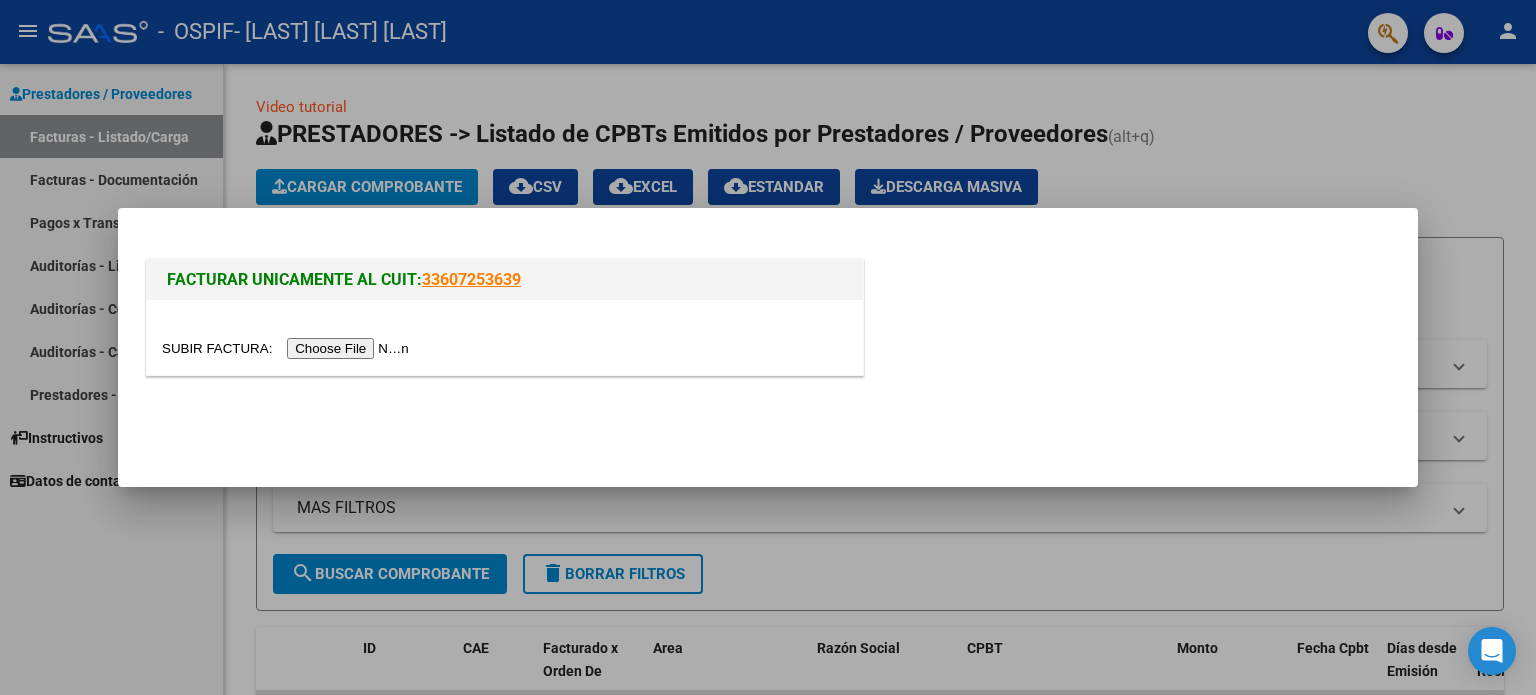 click at bounding box center [288, 348] 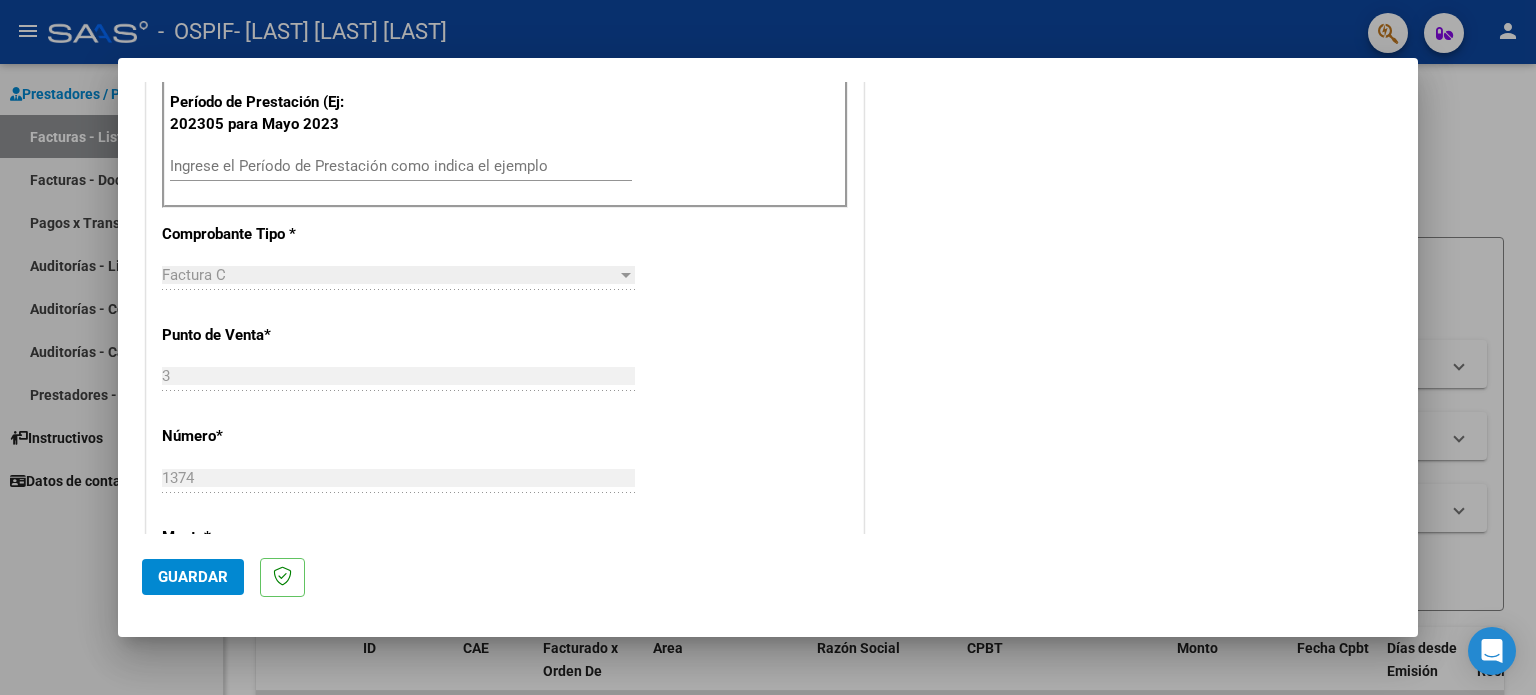 scroll, scrollTop: 600, scrollLeft: 0, axis: vertical 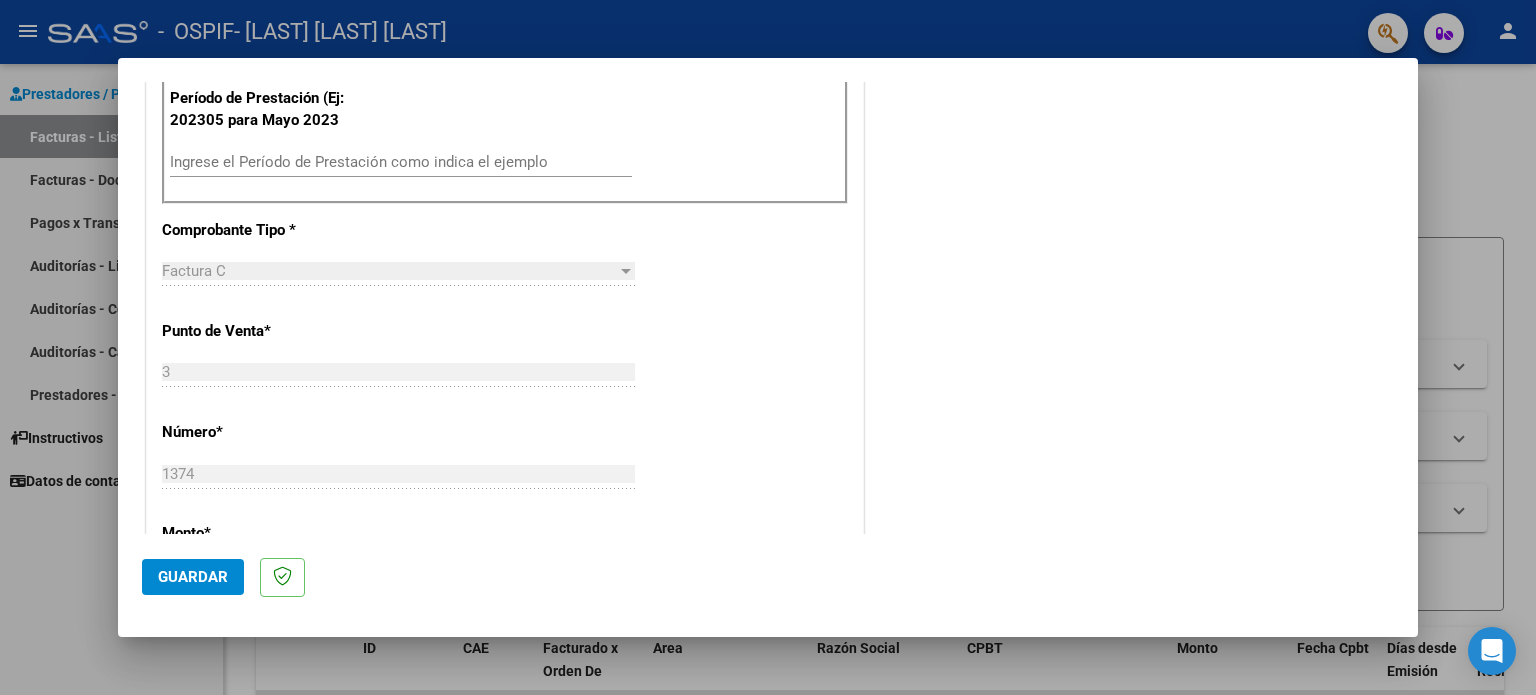 click on "Ingrese el Período de Prestación como indica el ejemplo" at bounding box center [401, 162] 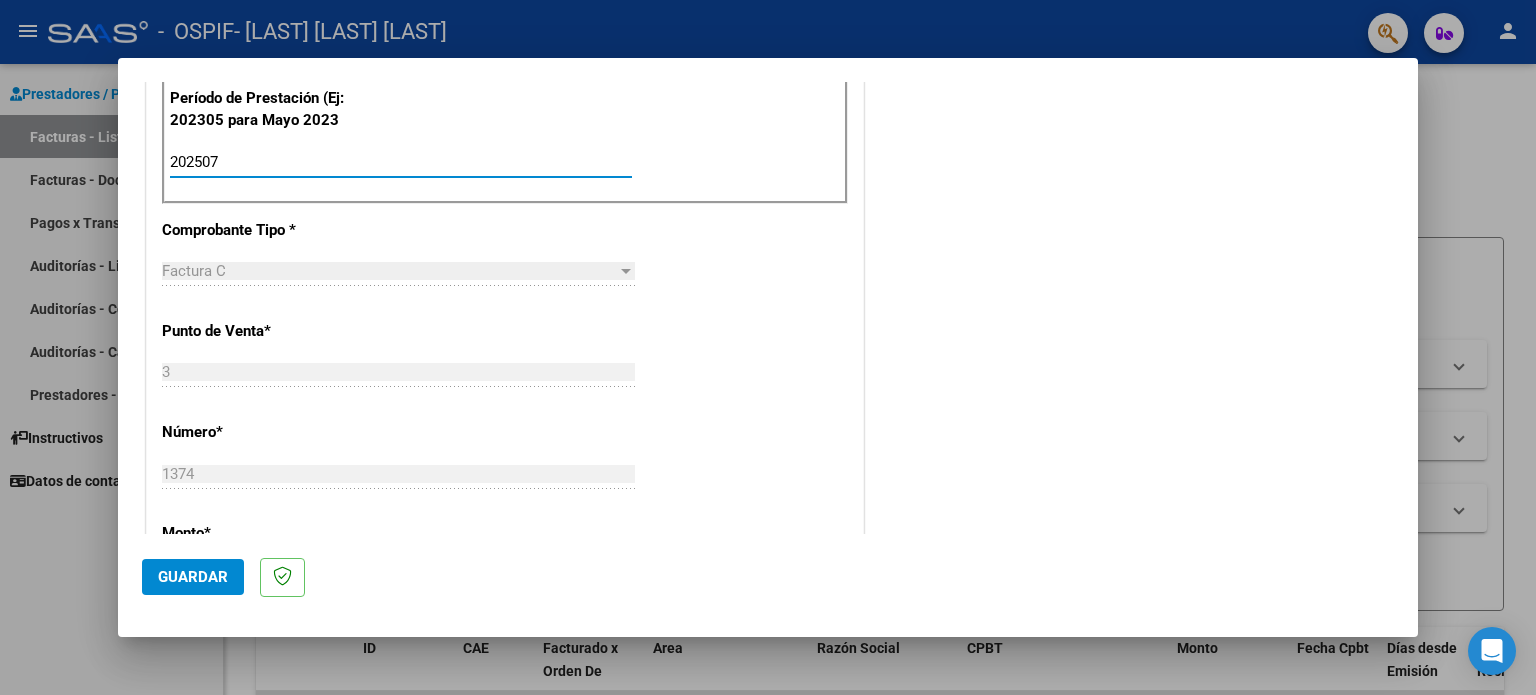 scroll, scrollTop: 500, scrollLeft: 0, axis: vertical 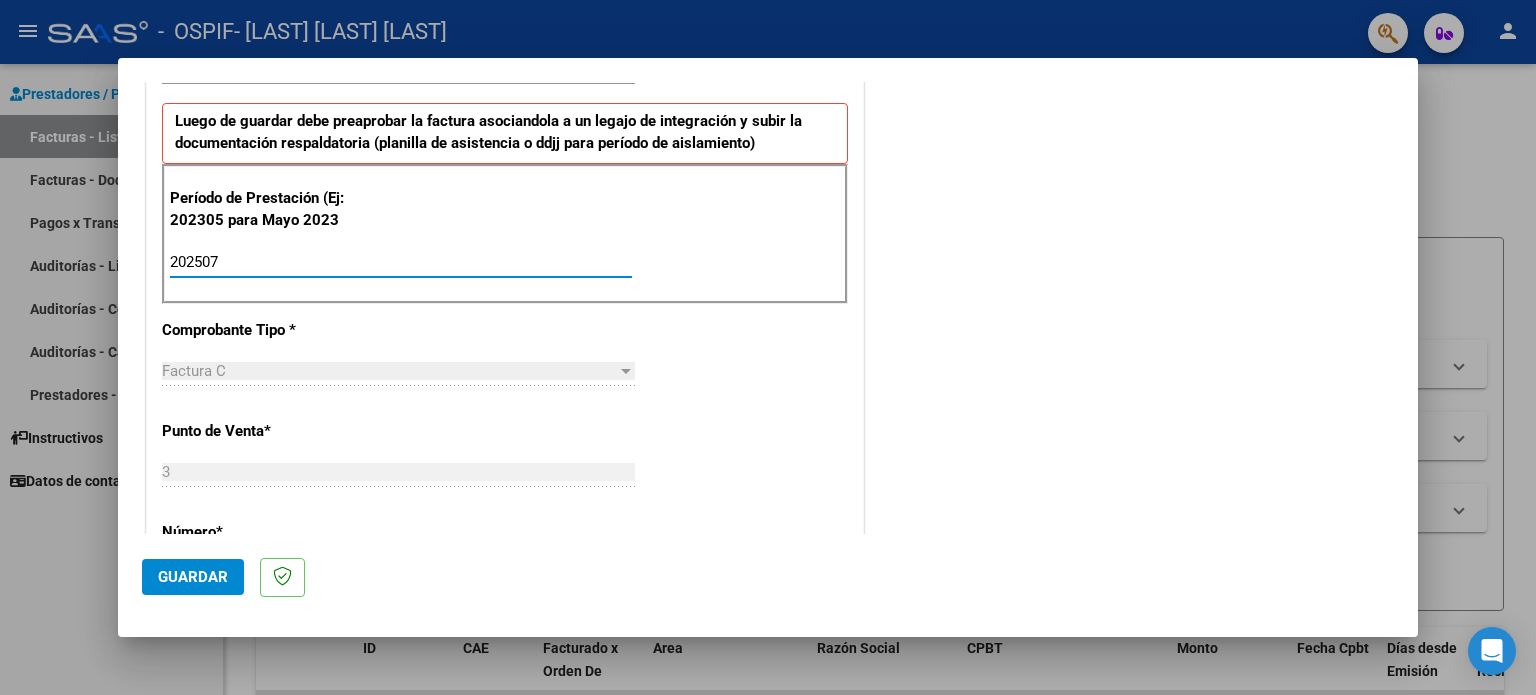 type on "202507" 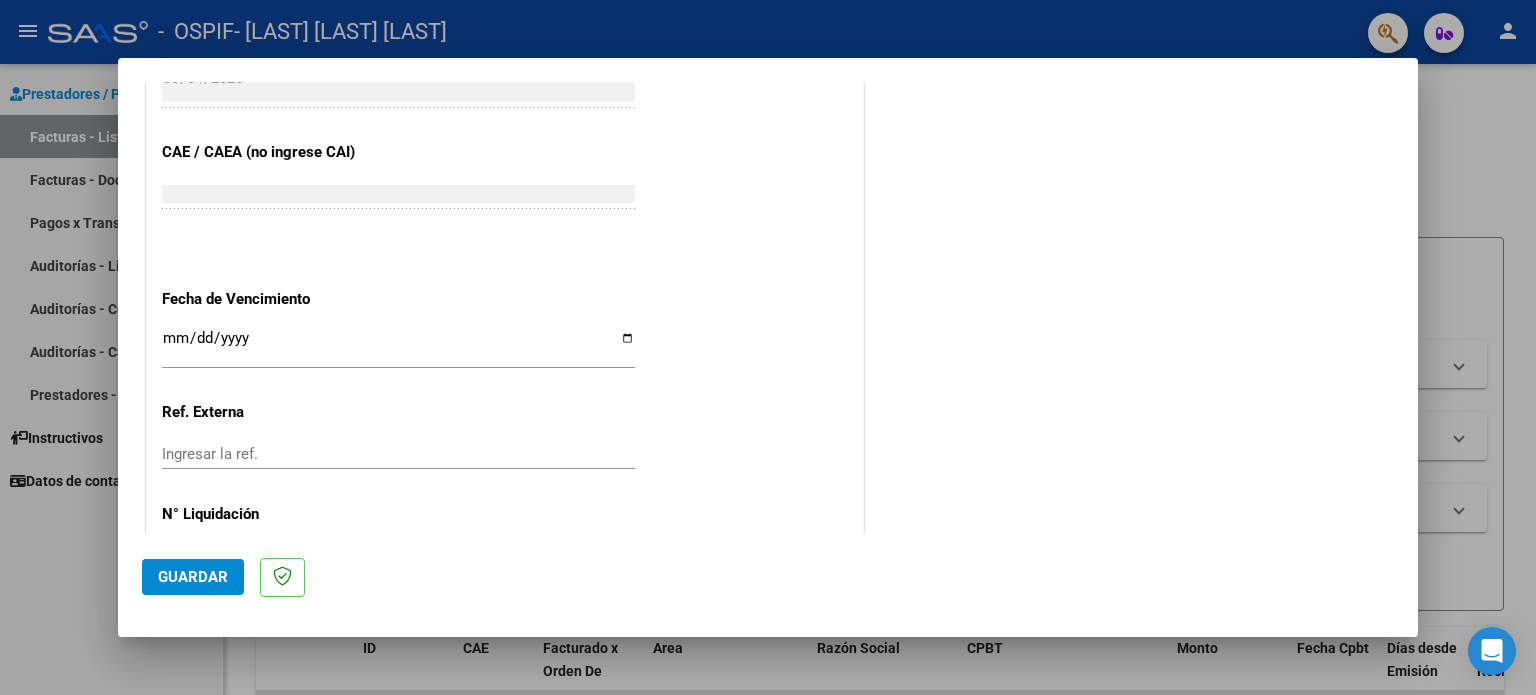 scroll, scrollTop: 1200, scrollLeft: 0, axis: vertical 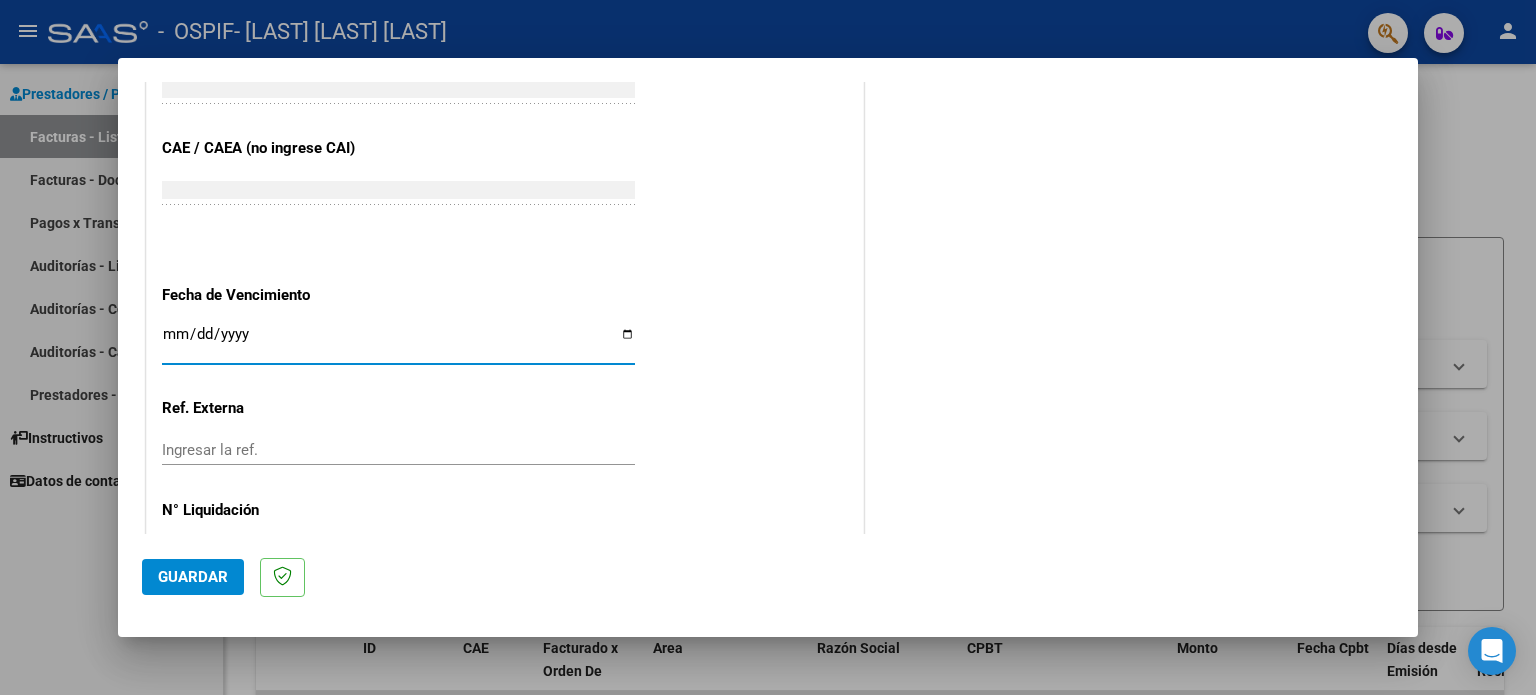 click on "Ingresar la fecha" at bounding box center [398, 342] 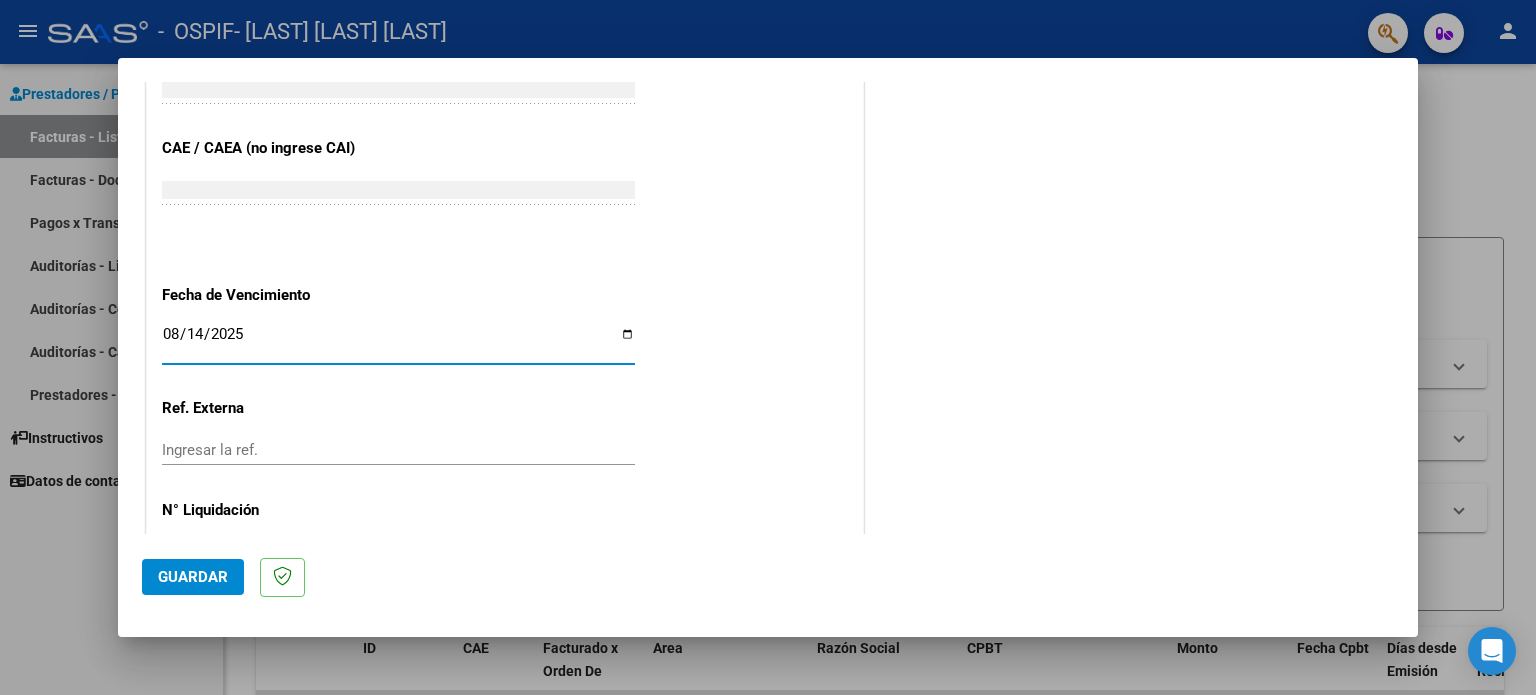 type on "2025-08-14" 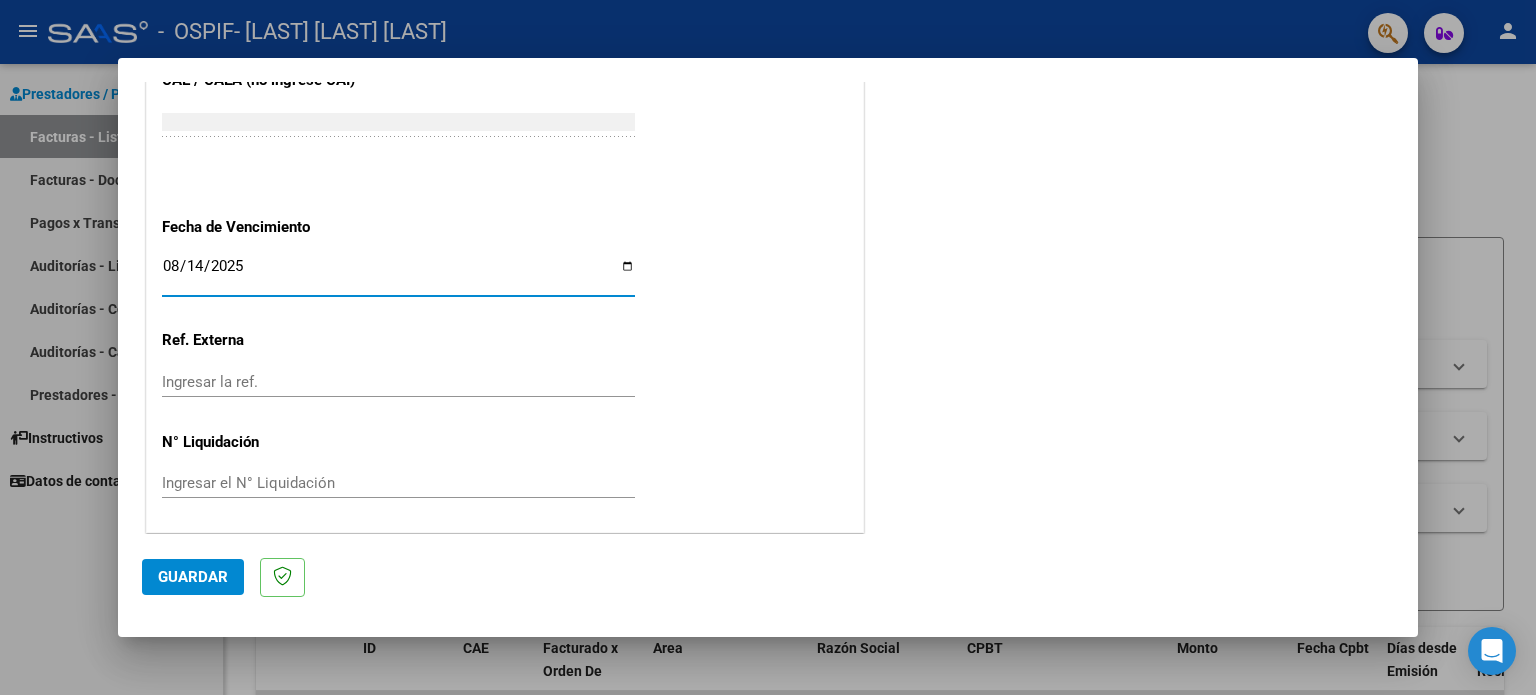 click on "Guardar" 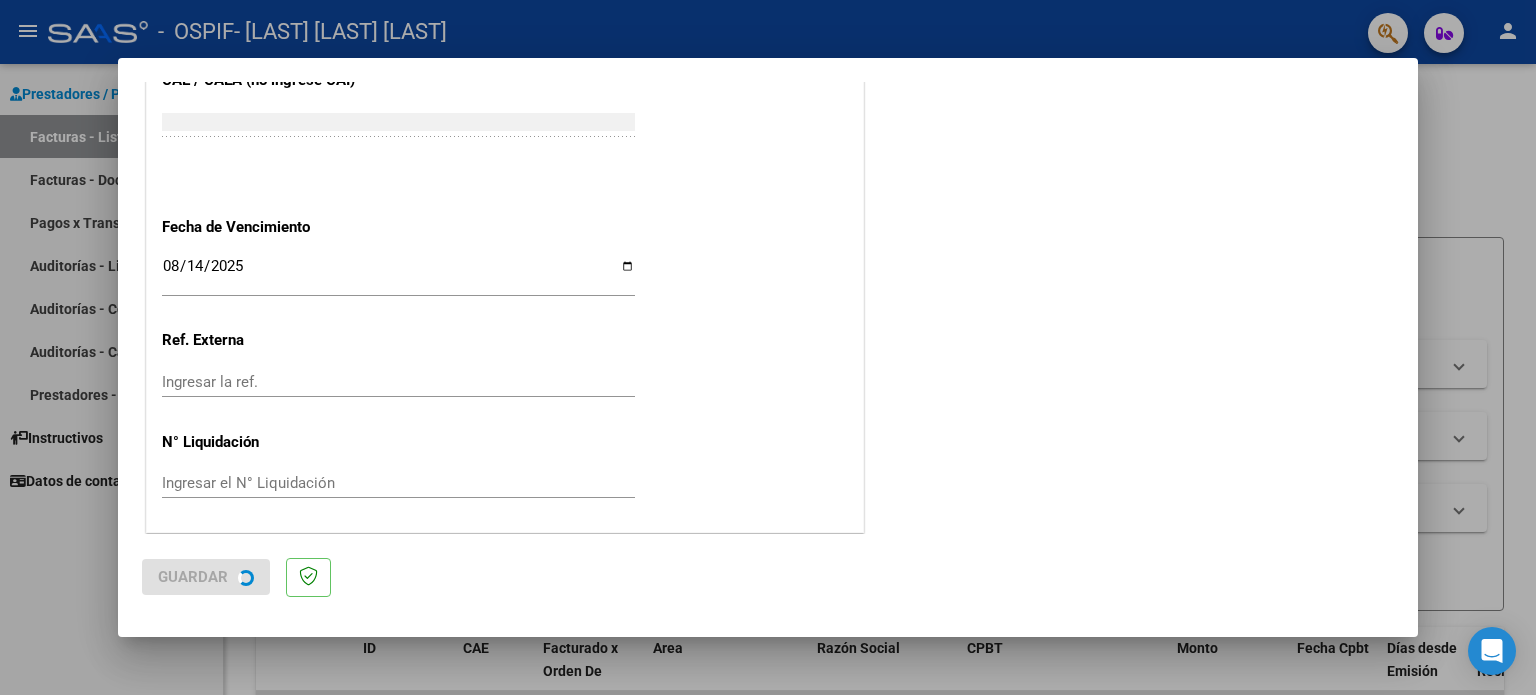 scroll, scrollTop: 0, scrollLeft: 0, axis: both 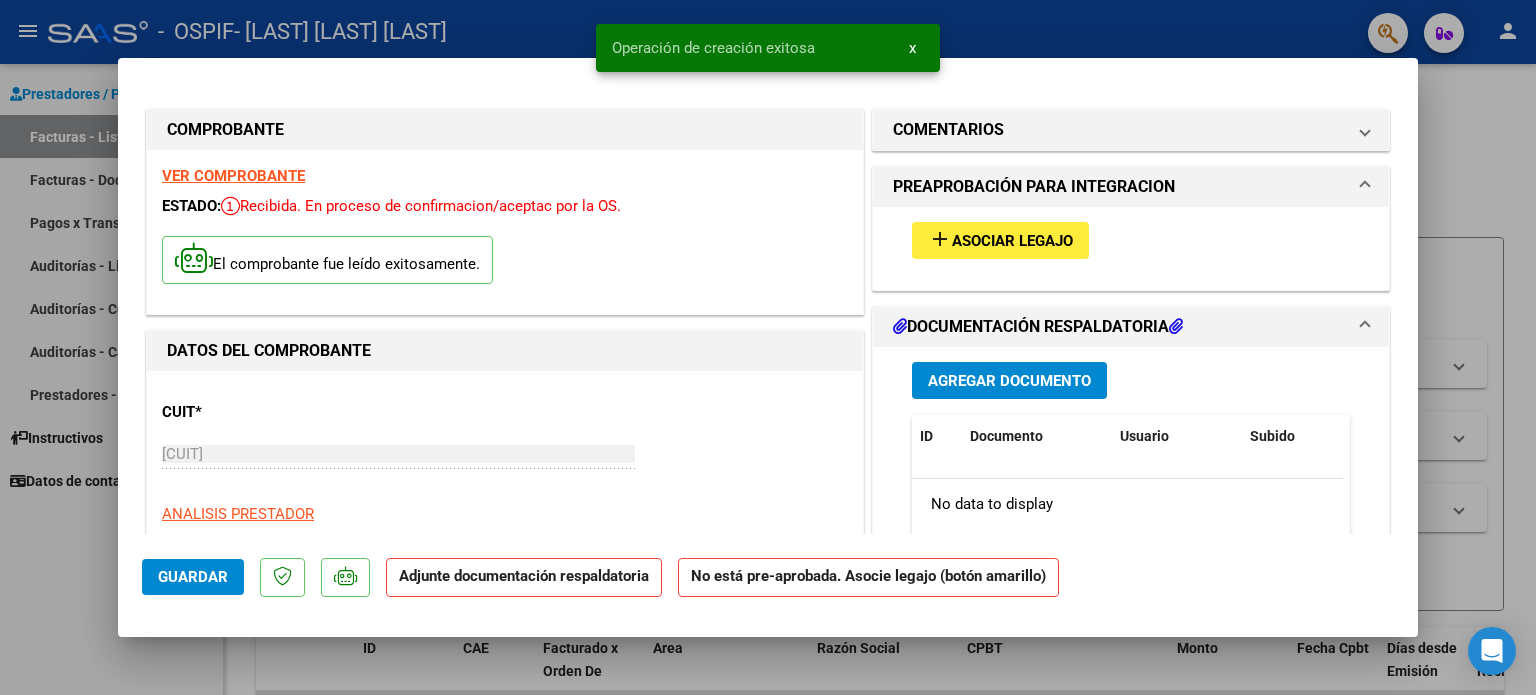 click on "Asociar Legajo" at bounding box center (1012, 241) 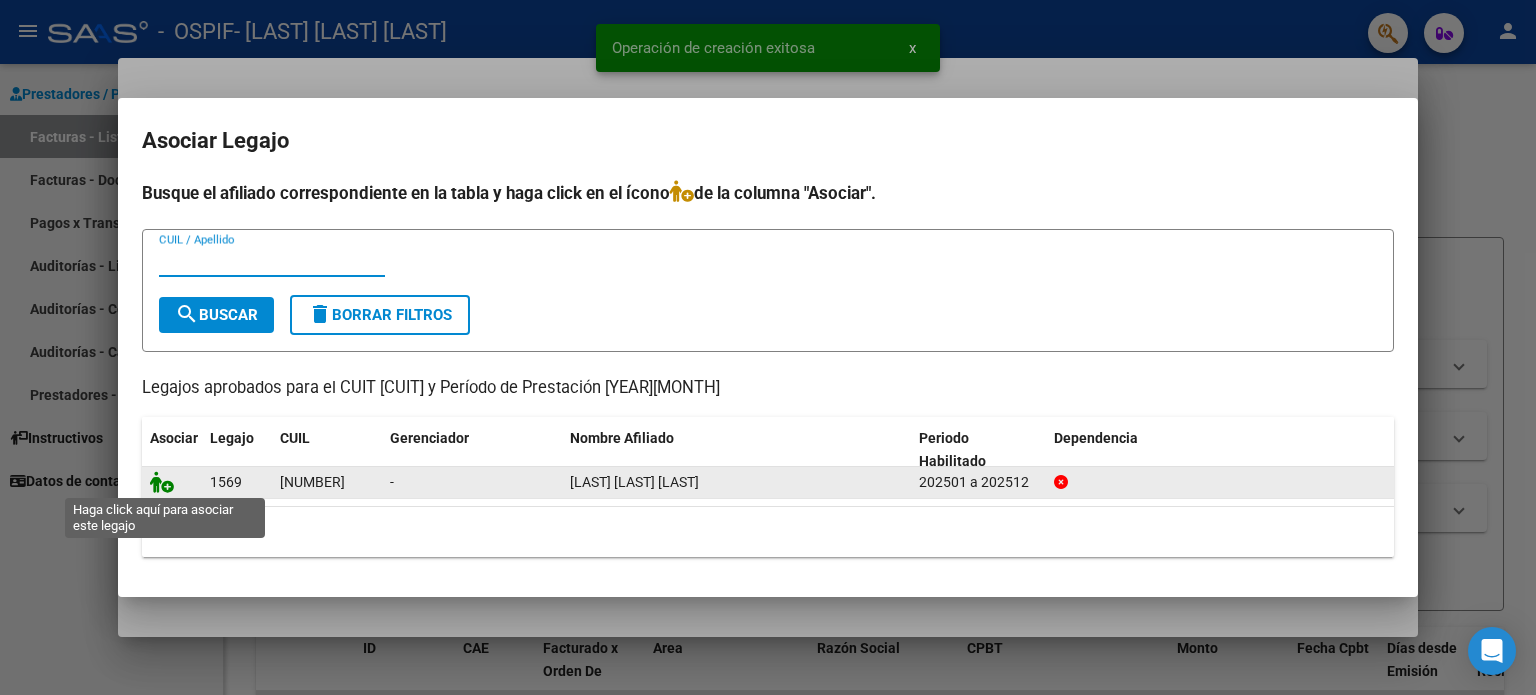 click 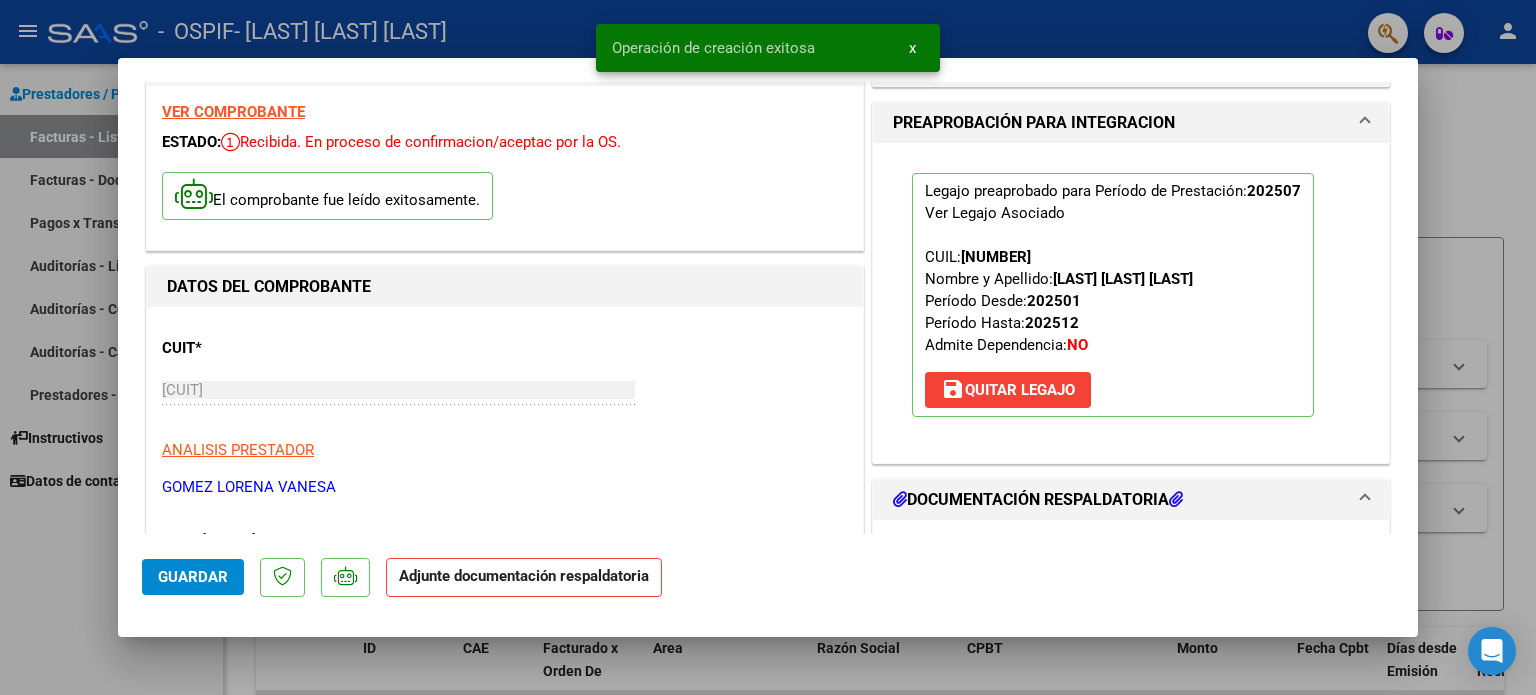 scroll, scrollTop: 200, scrollLeft: 0, axis: vertical 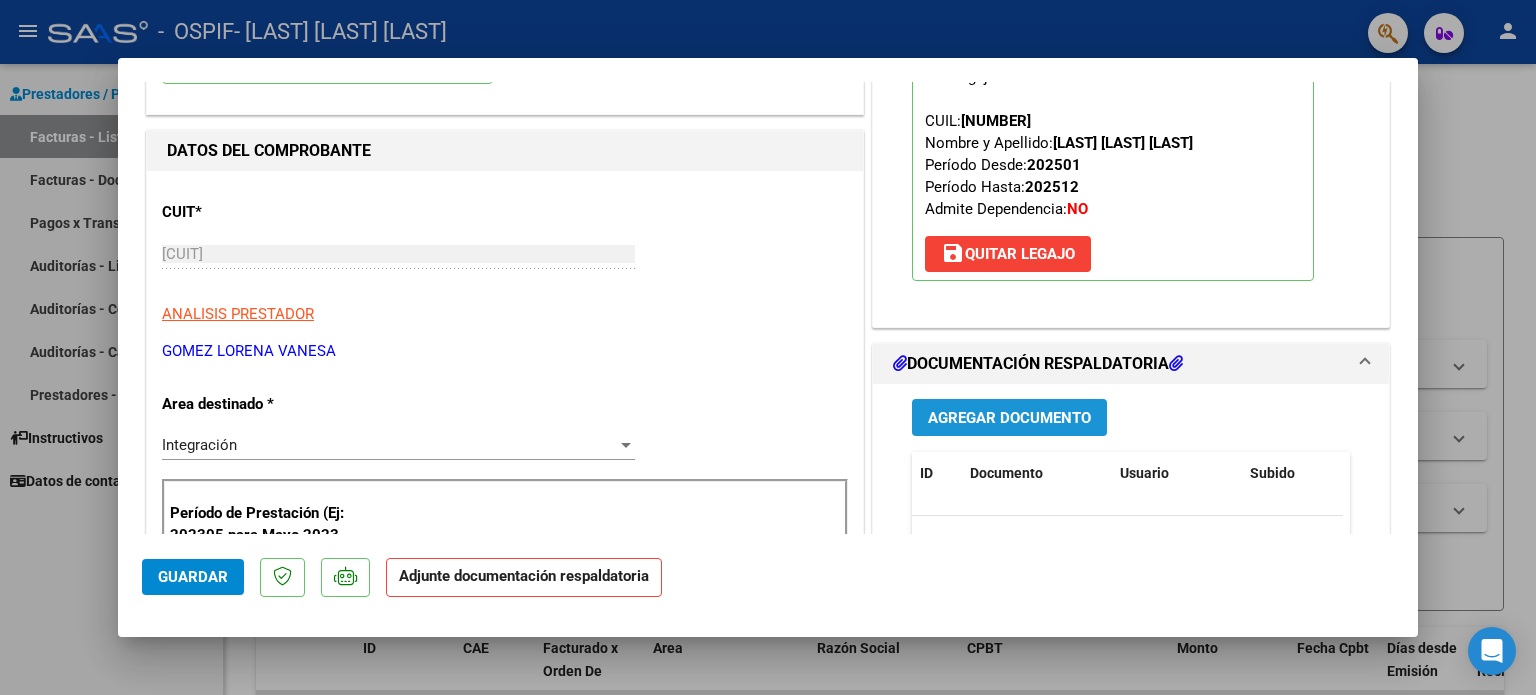 click on "Agregar Documento" at bounding box center (1009, 418) 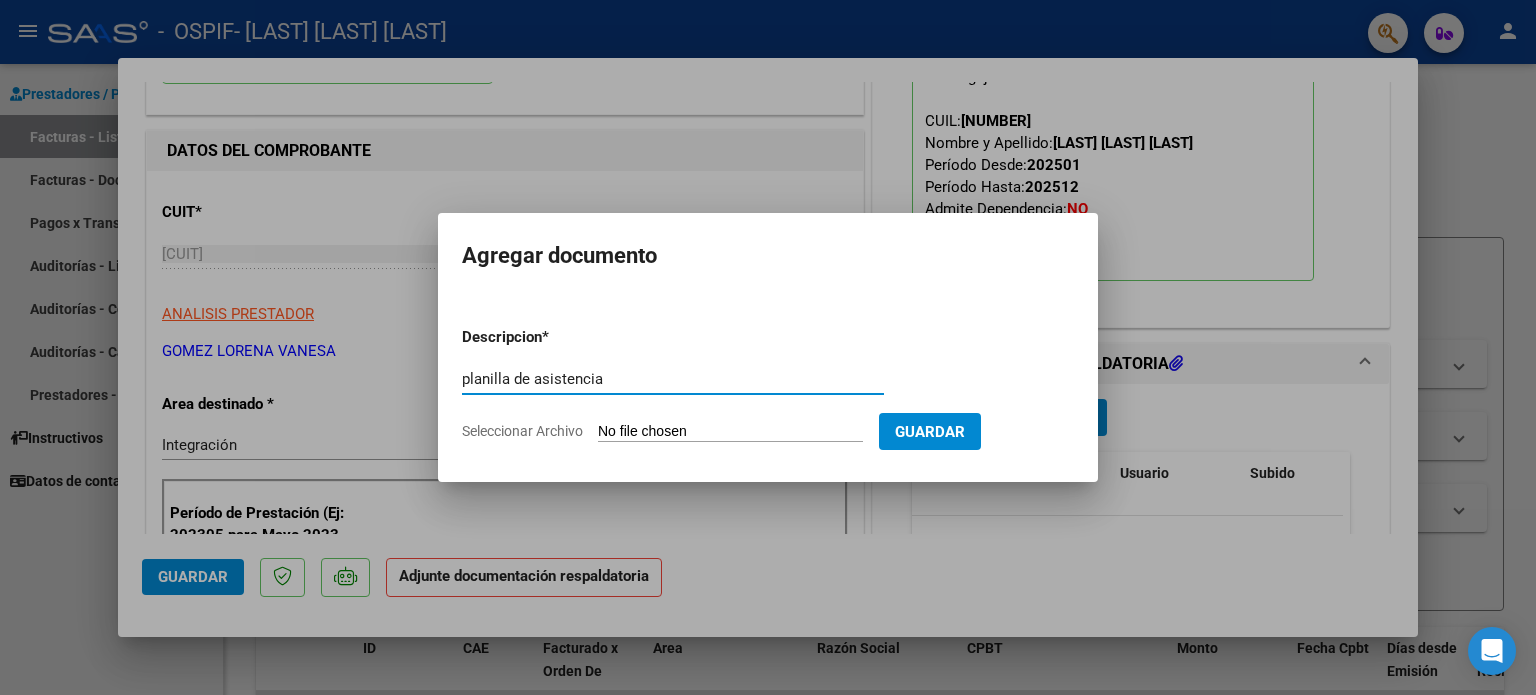 type on "planilla de asistencia" 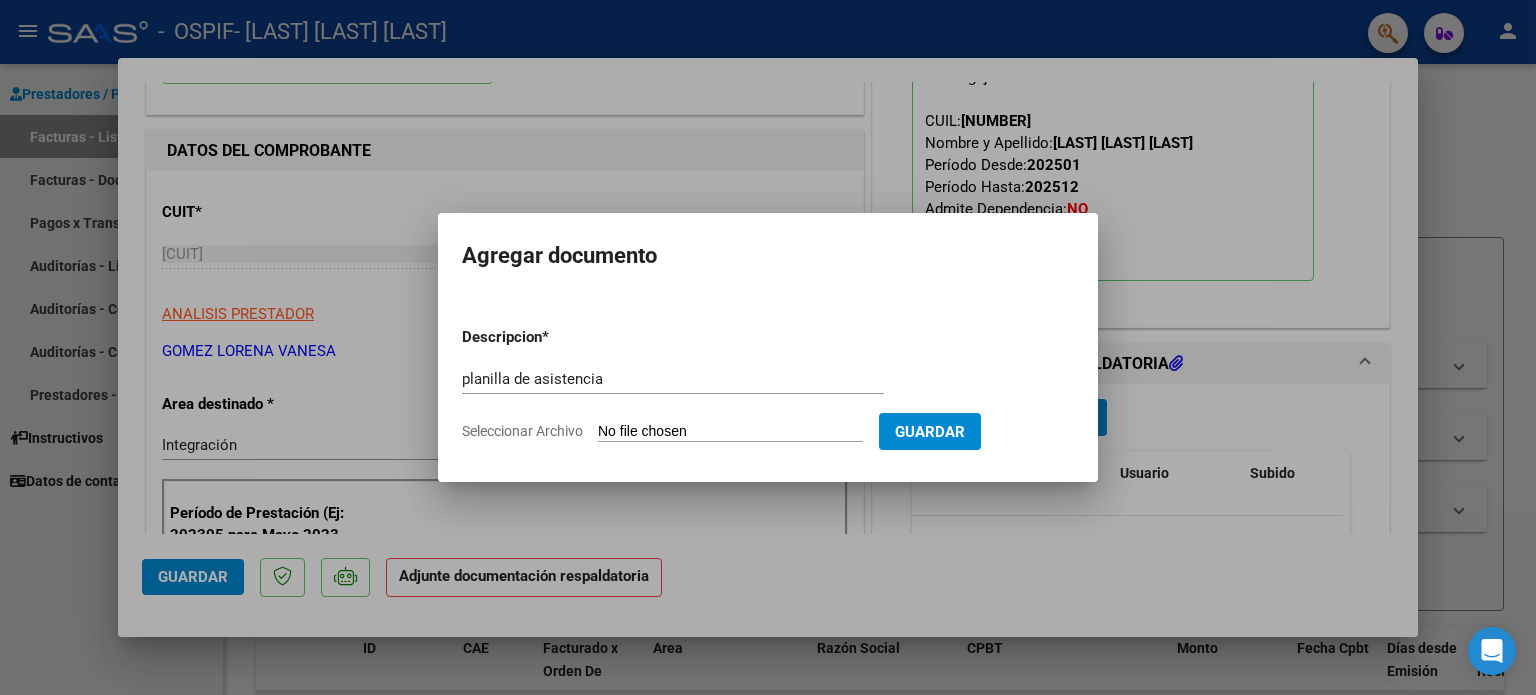 type on "C:\fakepath\planilla Fernandez Lucas julio.pdf" 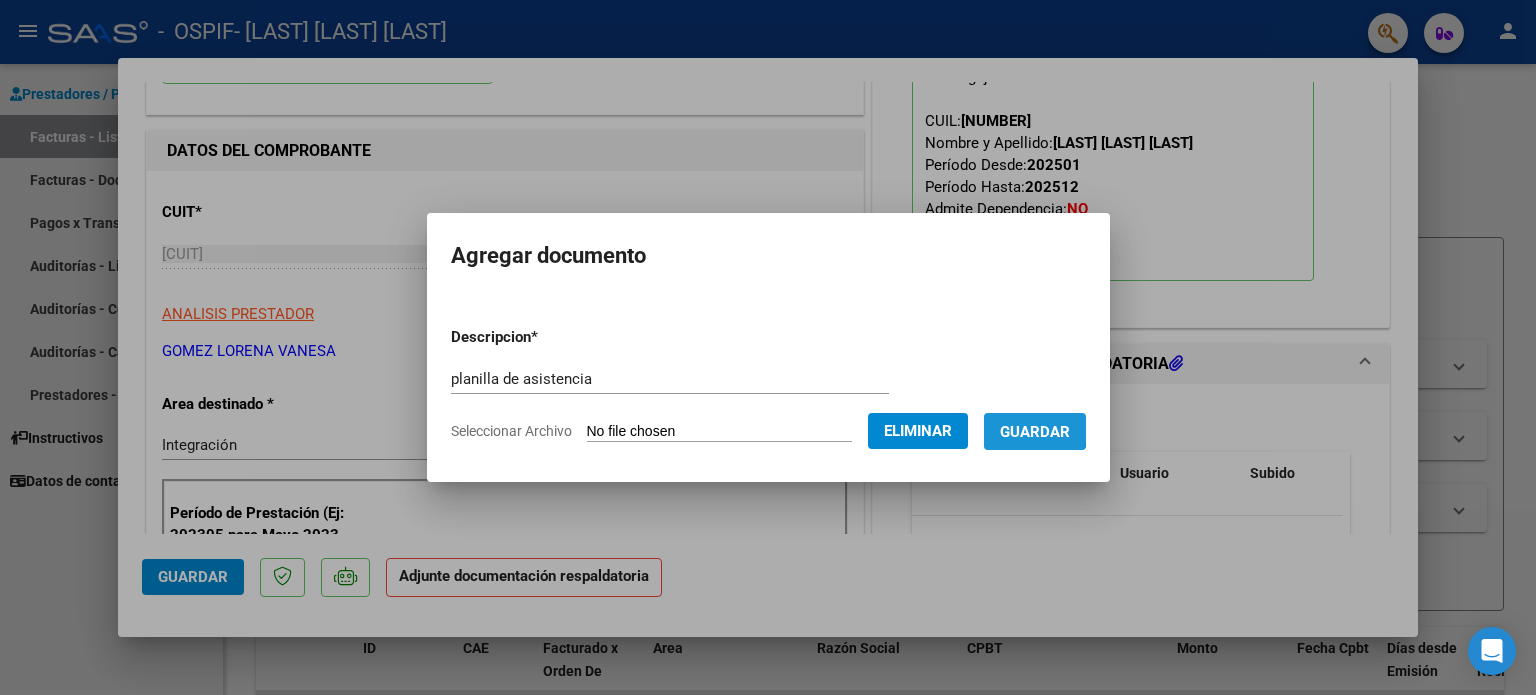 click on "Guardar" at bounding box center (1035, 432) 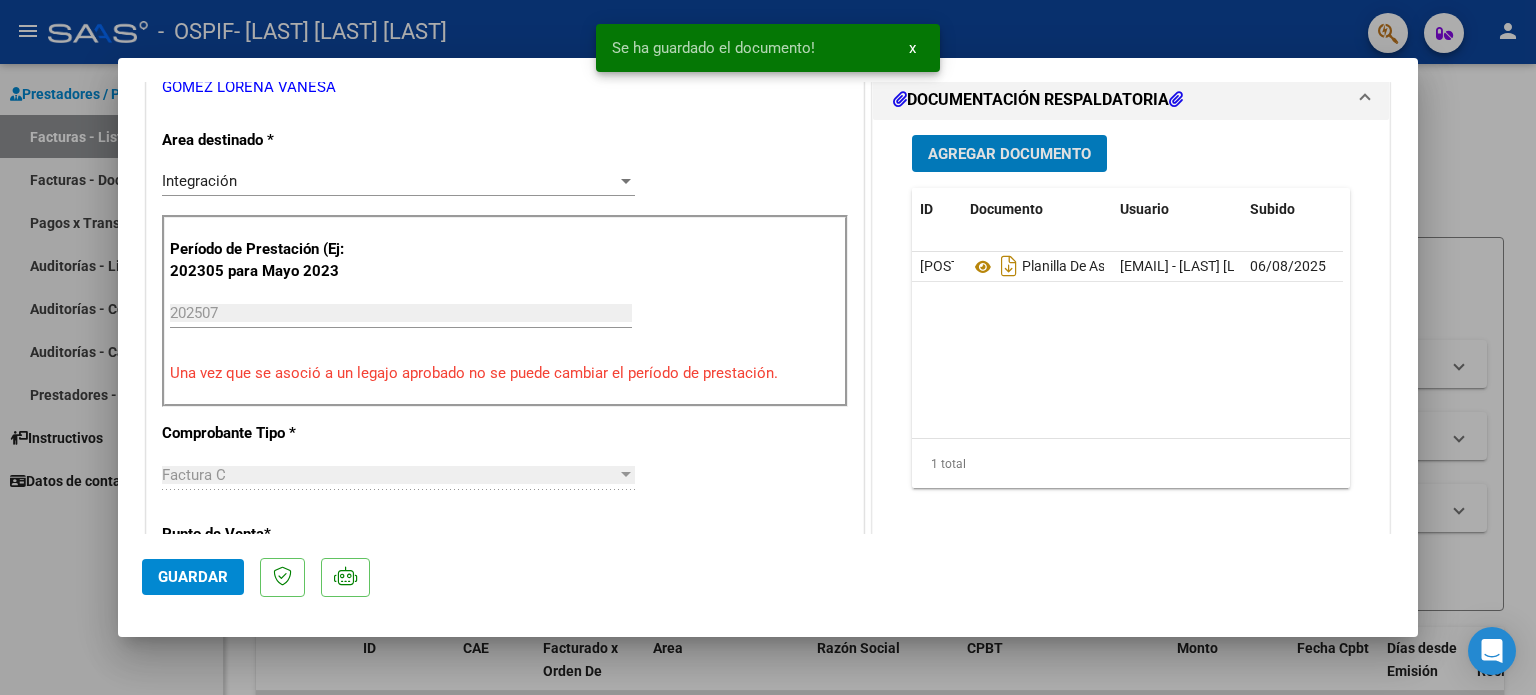 scroll, scrollTop: 500, scrollLeft: 0, axis: vertical 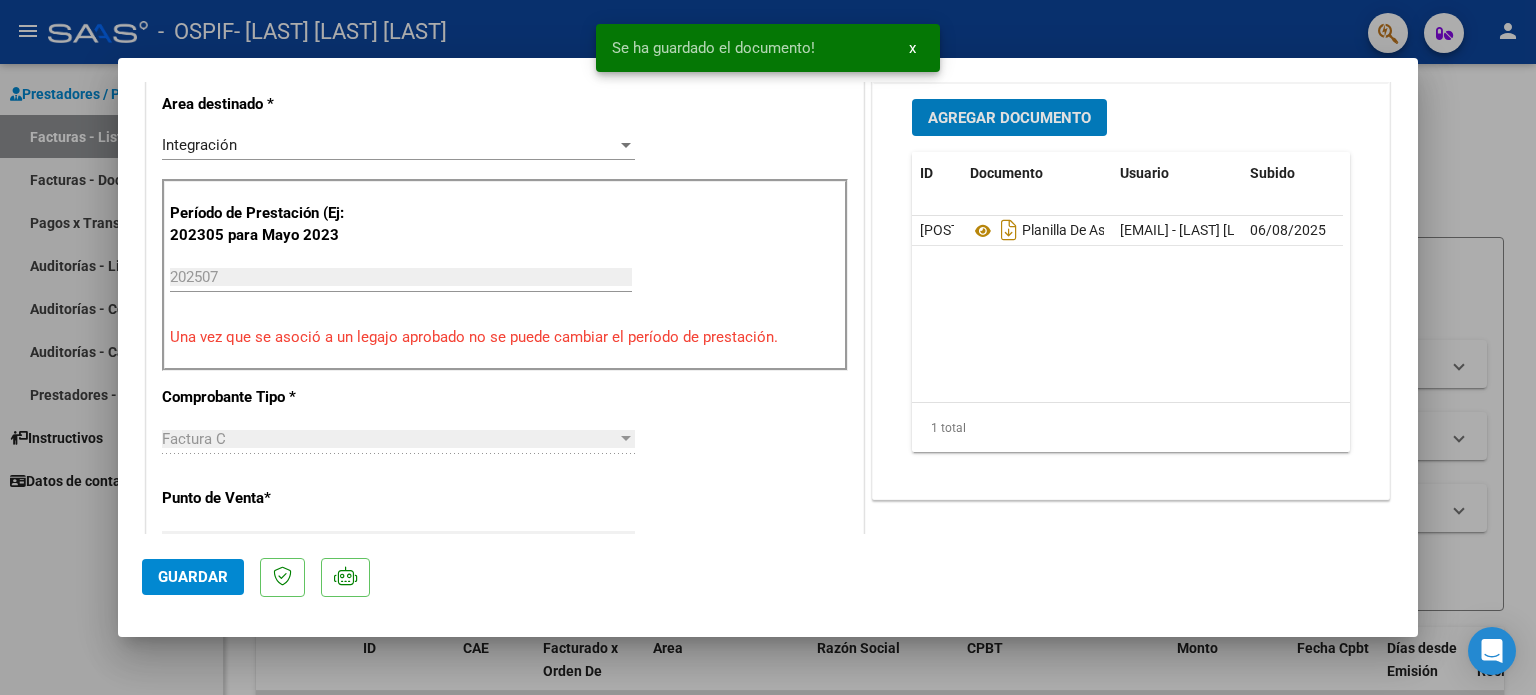 click on "Guardar" 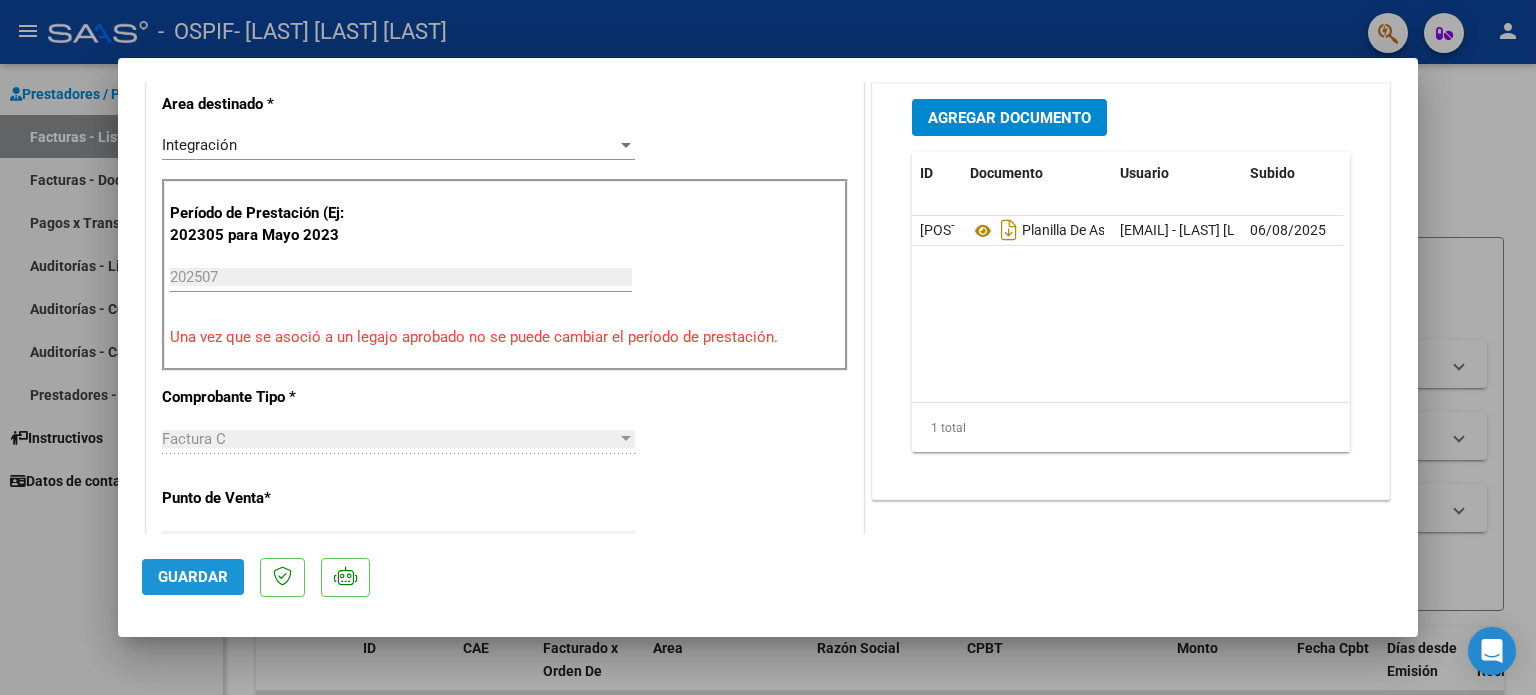 click on "Guardar" 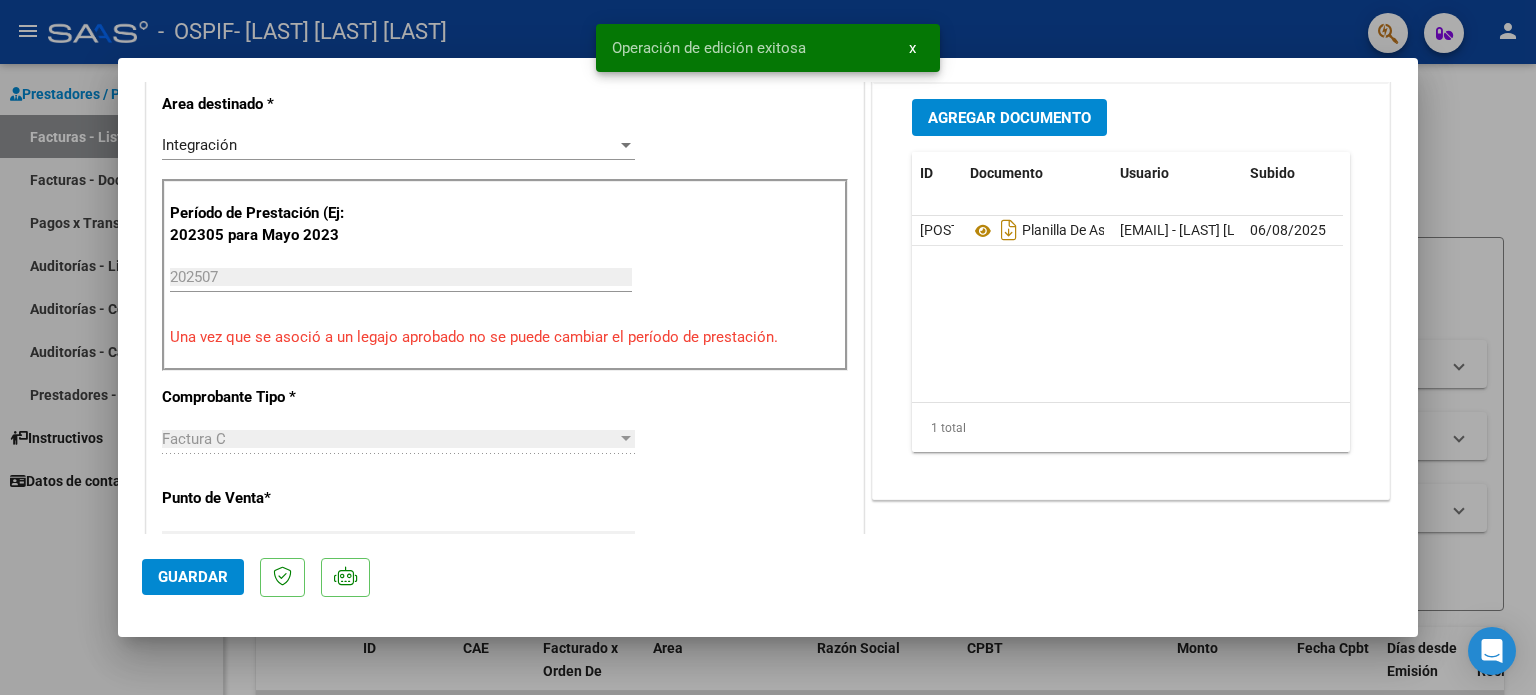 click at bounding box center [768, 347] 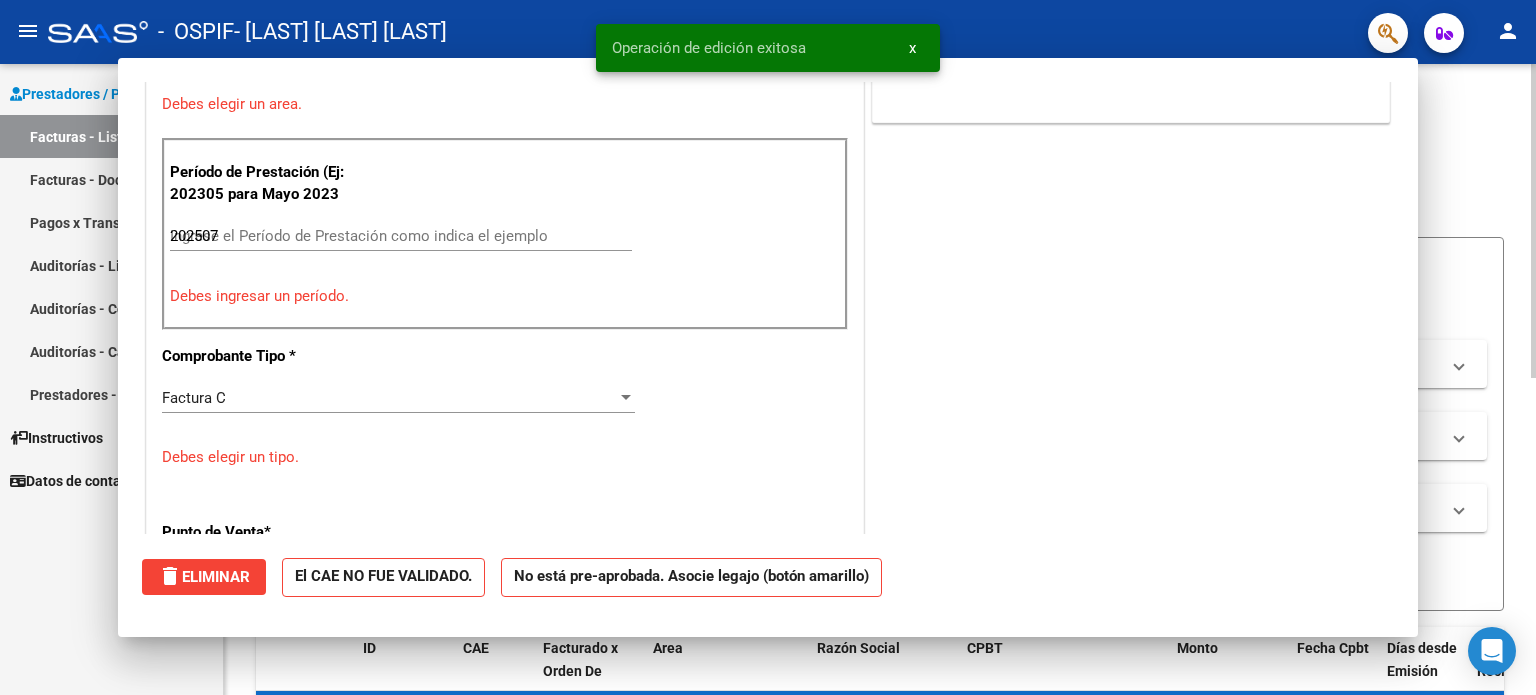 type 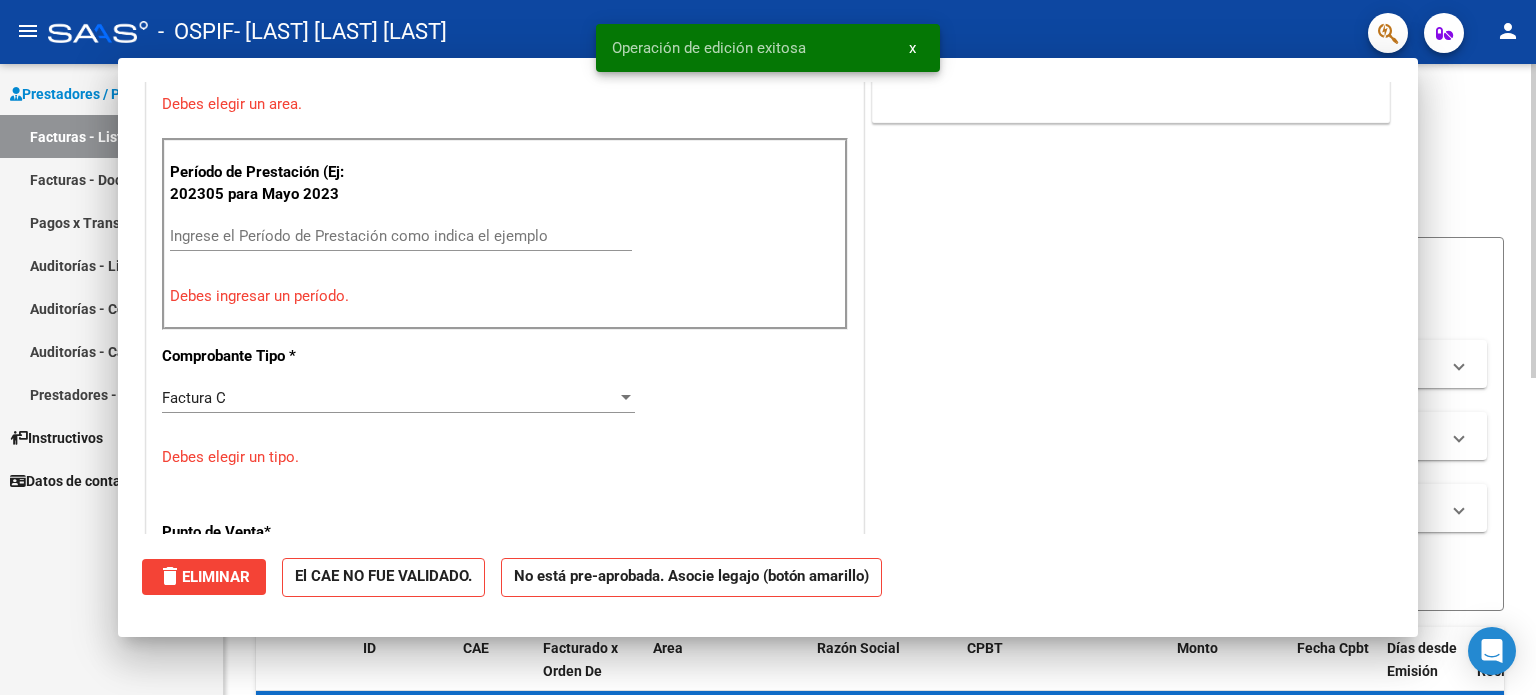 scroll, scrollTop: 414, scrollLeft: 0, axis: vertical 